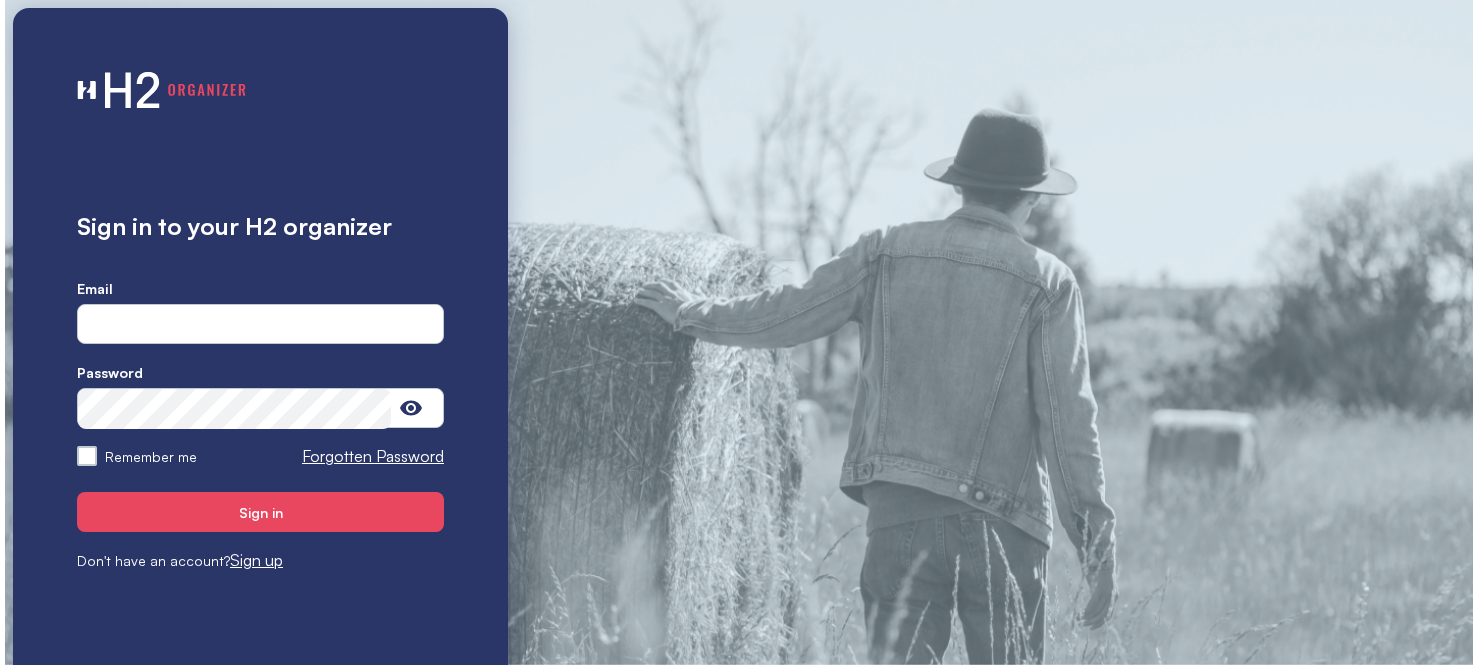 scroll, scrollTop: 0, scrollLeft: 0, axis: both 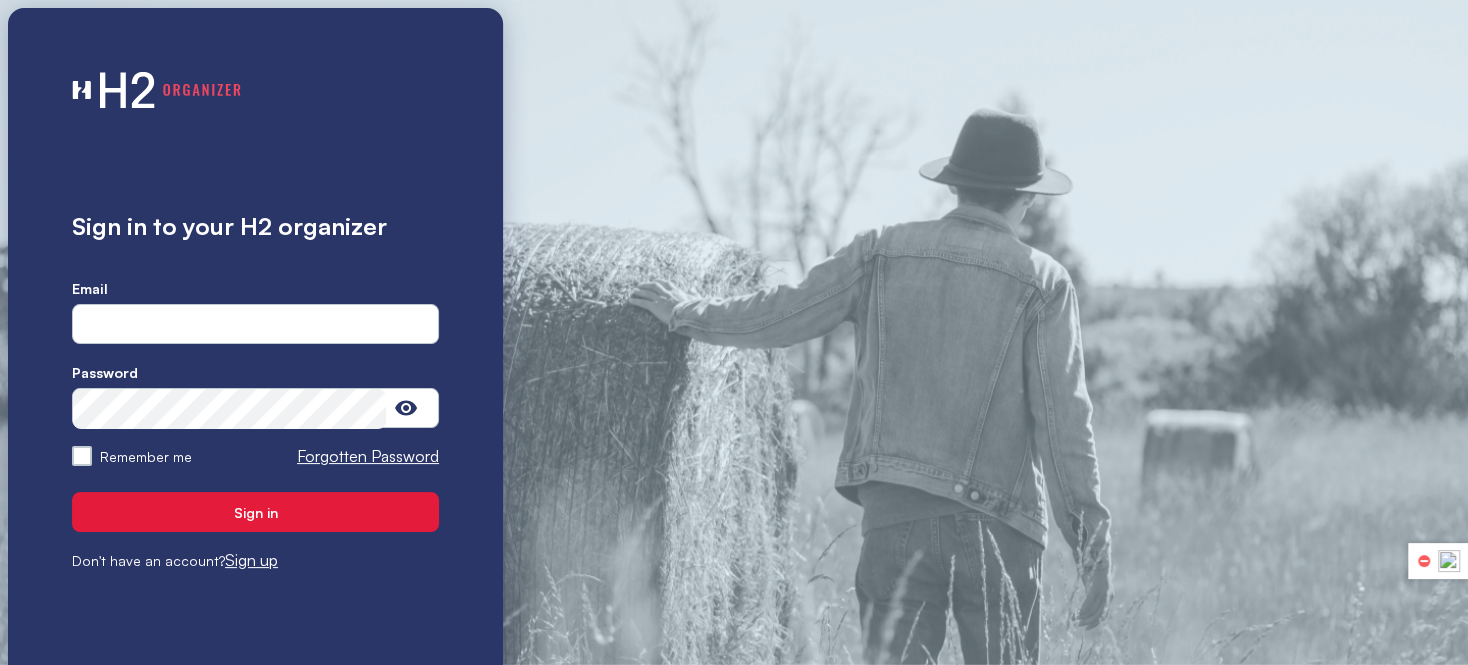 type on "**********" 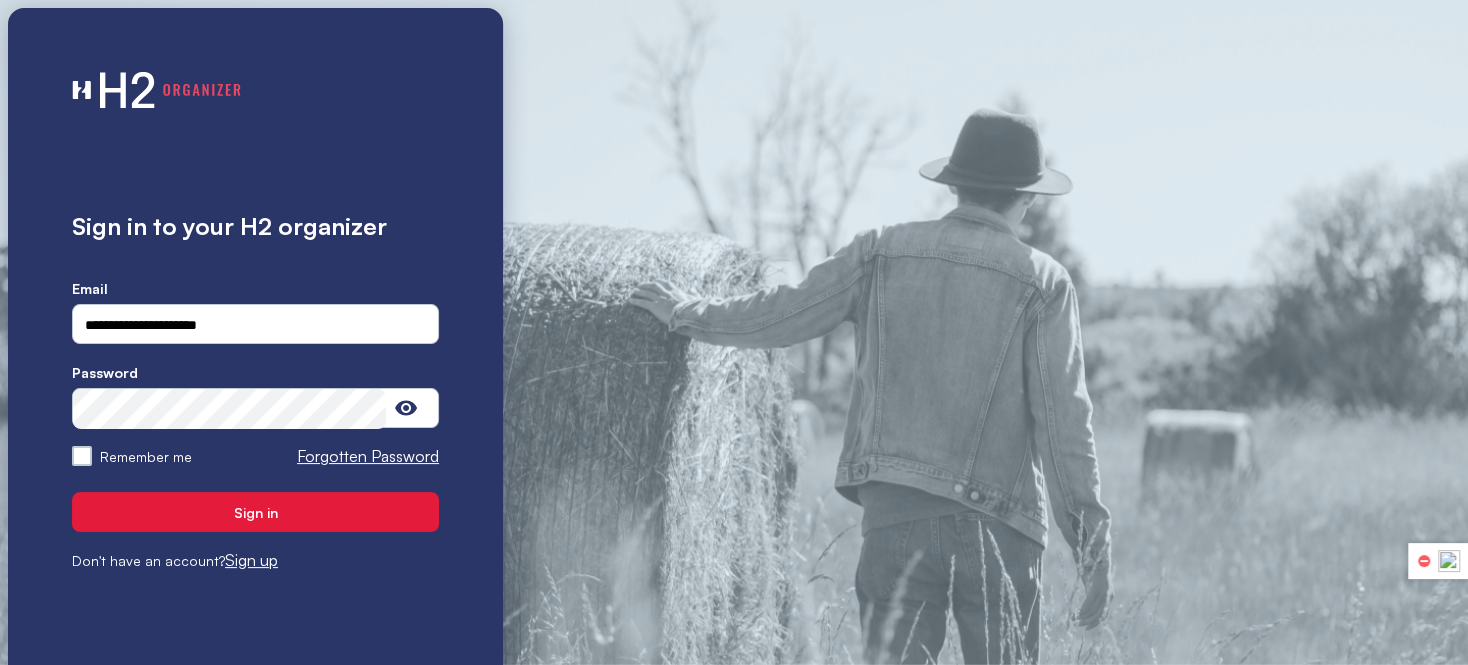 click on "Sign in" at bounding box center [255, 512] 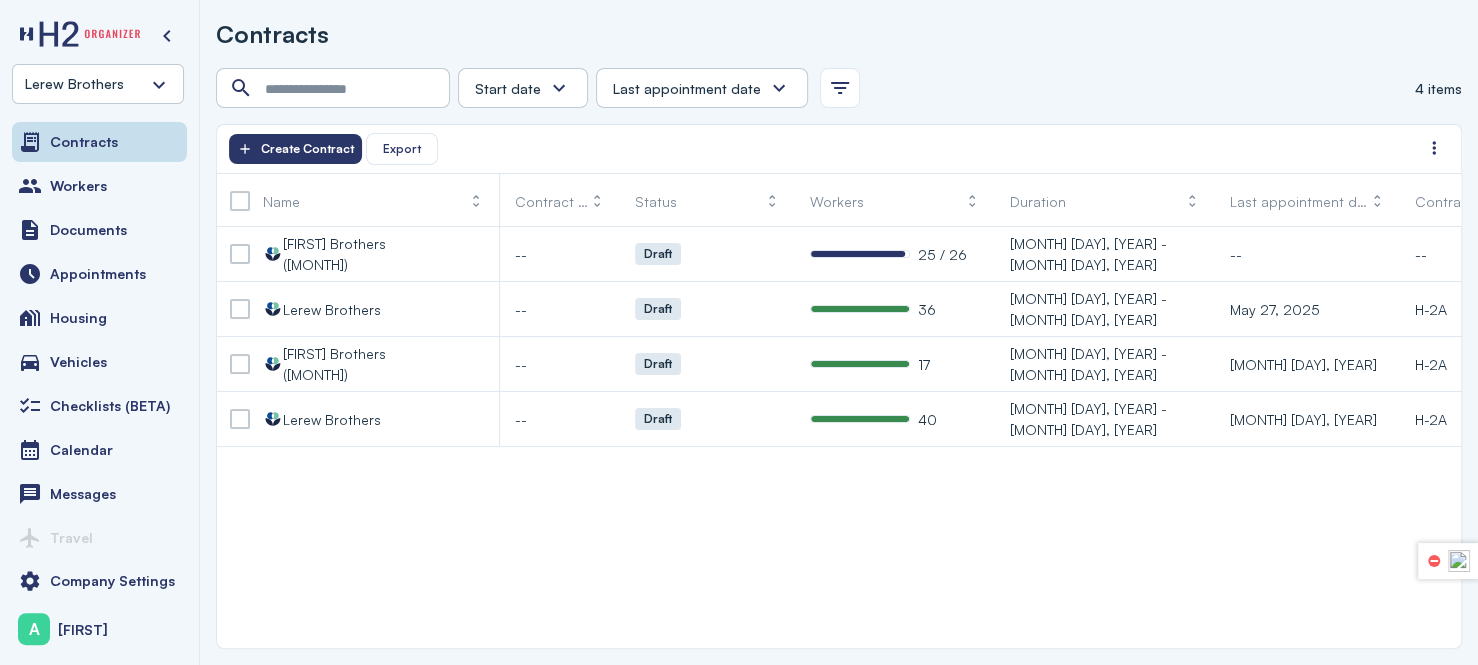 click on "Lerew Brothers" at bounding box center [98, 84] 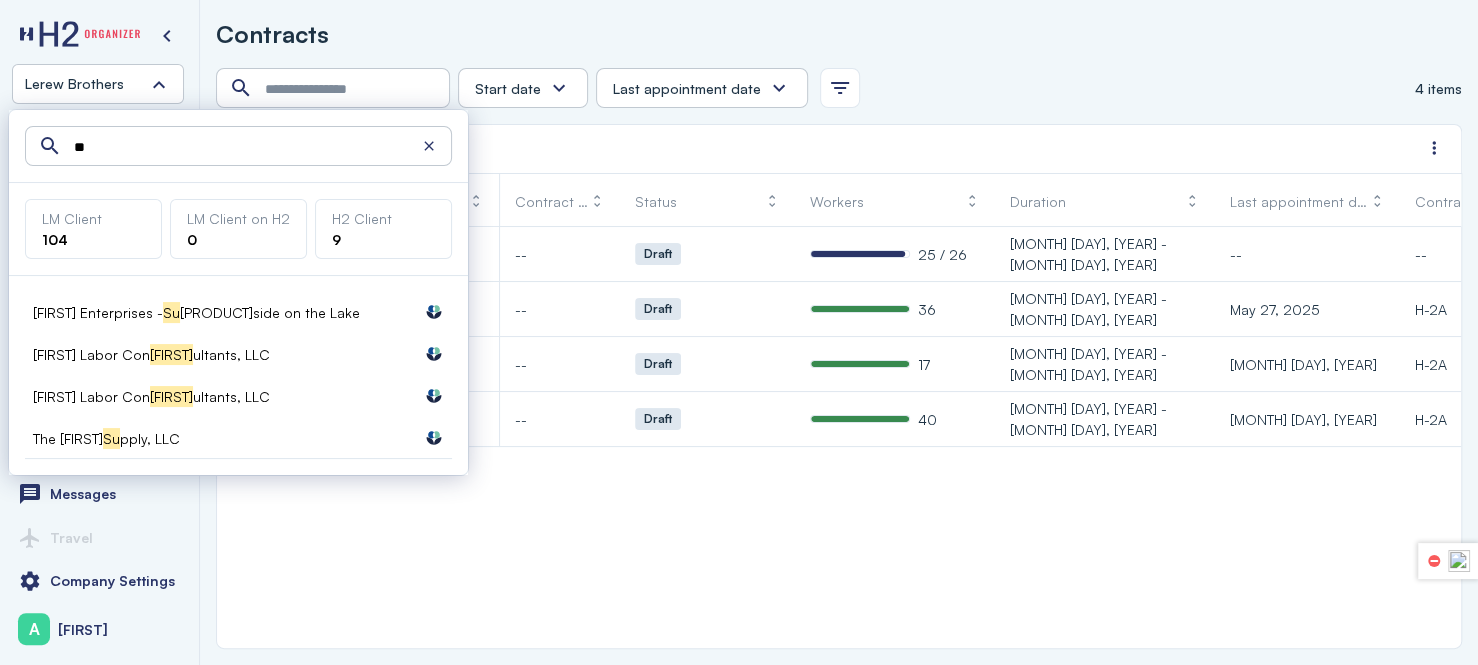 type on "*" 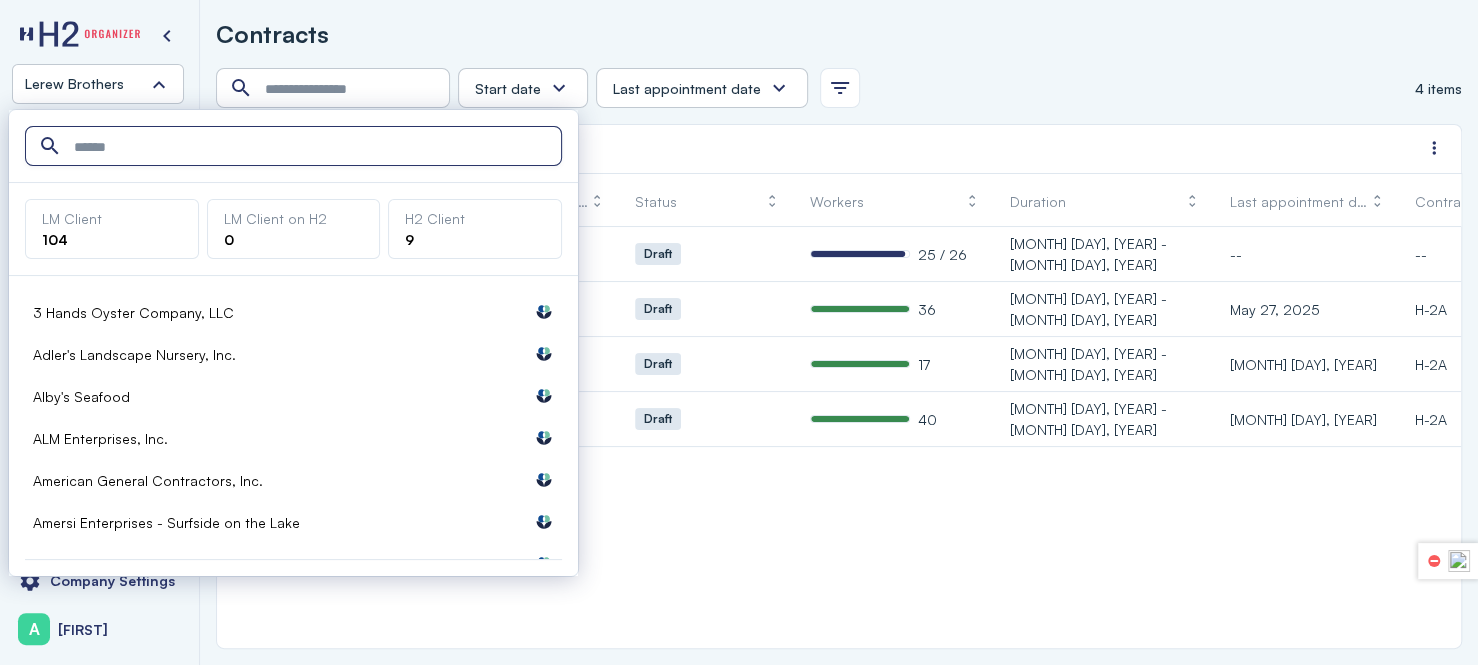 click at bounding box center [295, 147] 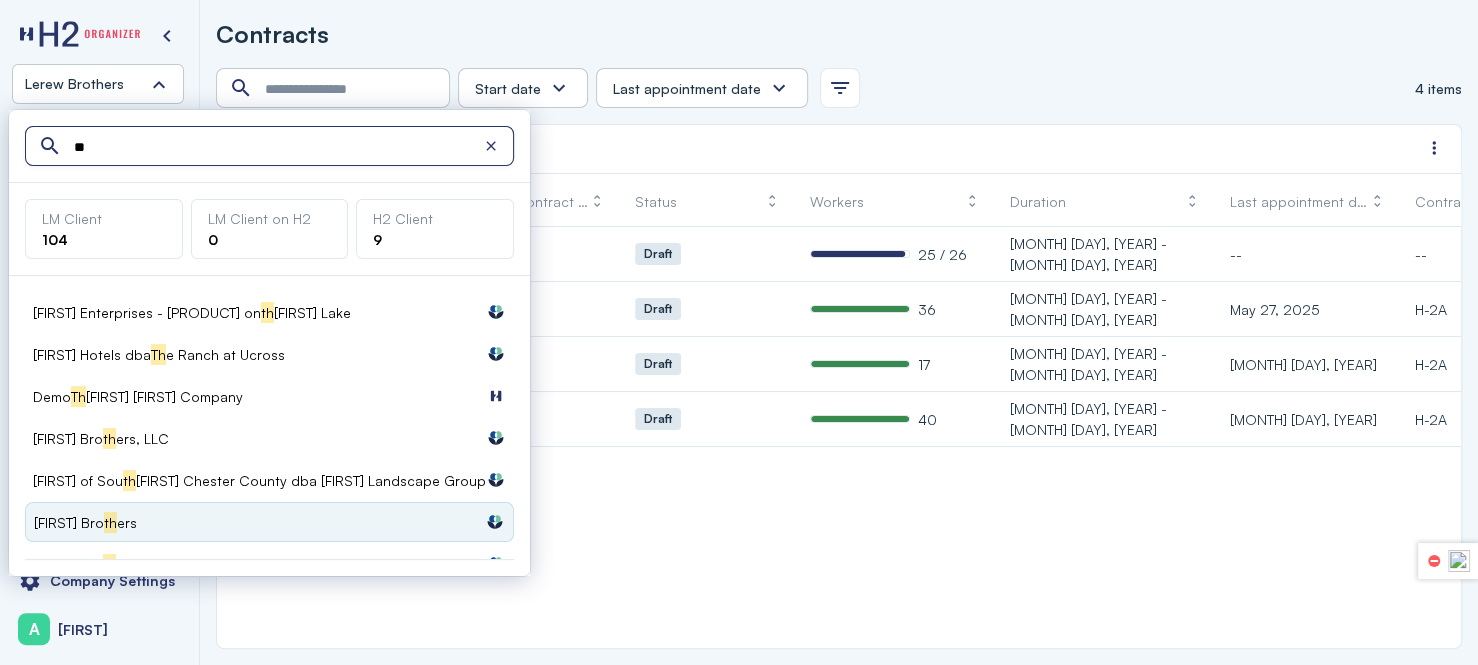 type on "*" 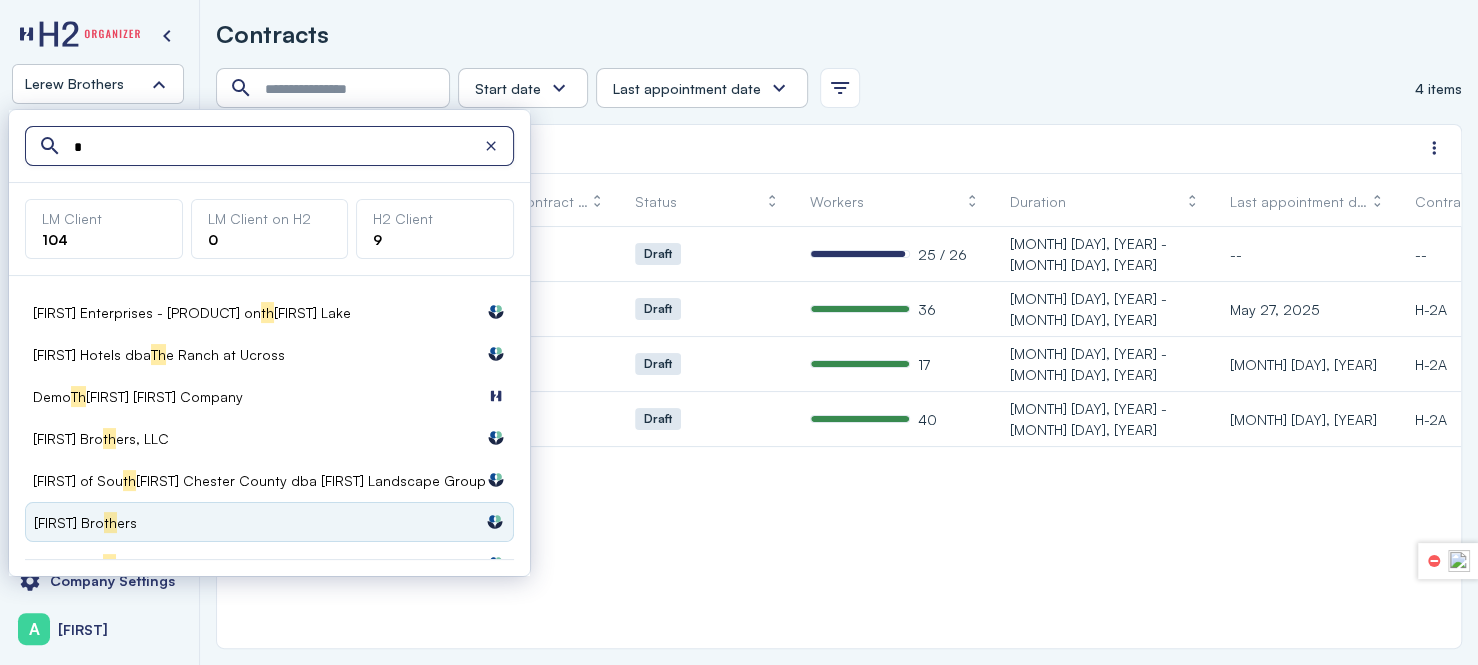 type 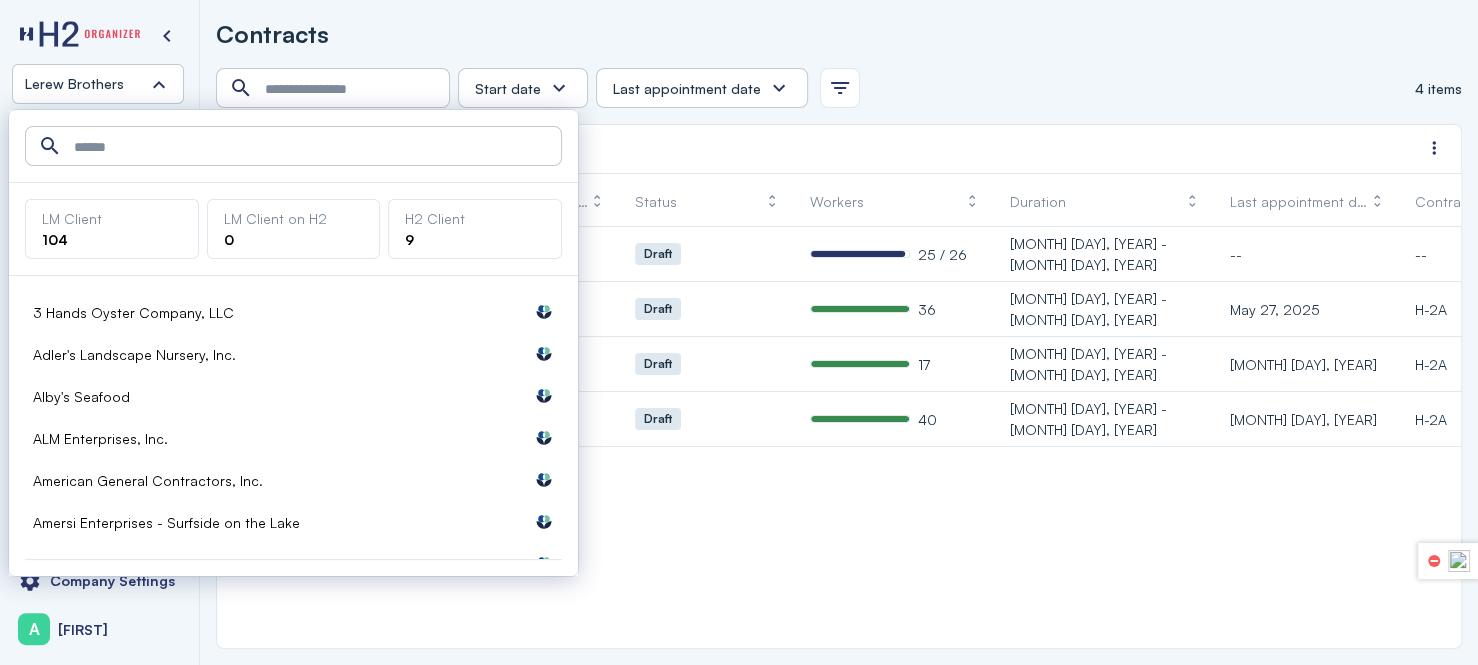 click on "Labormex data [FIRST] Brothers ([MONTH]) -- Draft 25 / 26 [MONTH] [DAY], [YEAR] - [MONTH] [DAY], [YEAR] -- -- Labormex data [FIRST] Brothers -- Draft 36 [MONTH] [DAY], [YEAR] - [MONTH] [DAY], [YEAR] [MONTH] [DAY], [YEAR] H-2A Labormex data [FIRST] Brothers ([MONTH]) -- Draft 17 [MONTH] [DAY], [YEAR] - [MONTH] [DAY], [YEAR] [MONTH] [DAY], [YEAR] H-2A Labormex data [FIRST] Brothers -- Draft 40 [MONTH] [DAY], [YEAR] - [MONTH] [DAY], [YEAR] [MONTH] [DAY], [YEAR] H-2A" at bounding box center (839, 437) 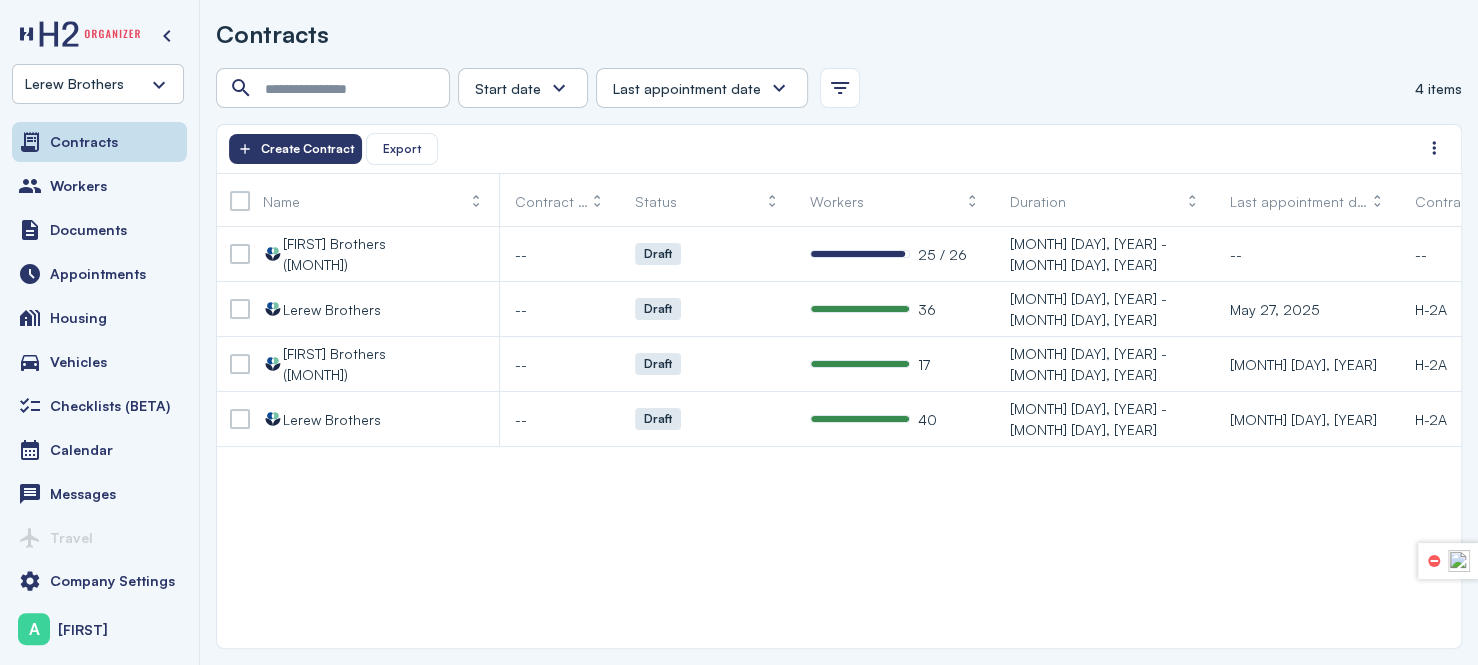 click on "Lerew Brothers" at bounding box center (98, 84) 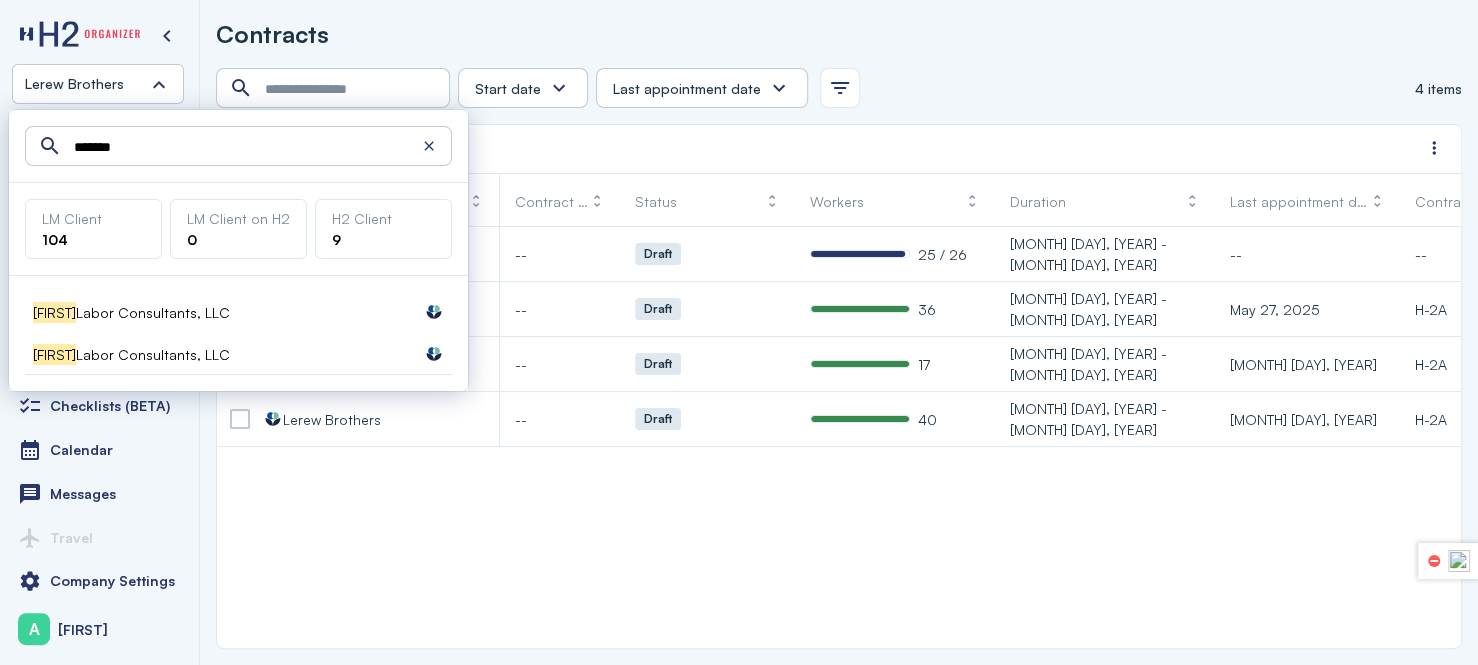 type on "*******" 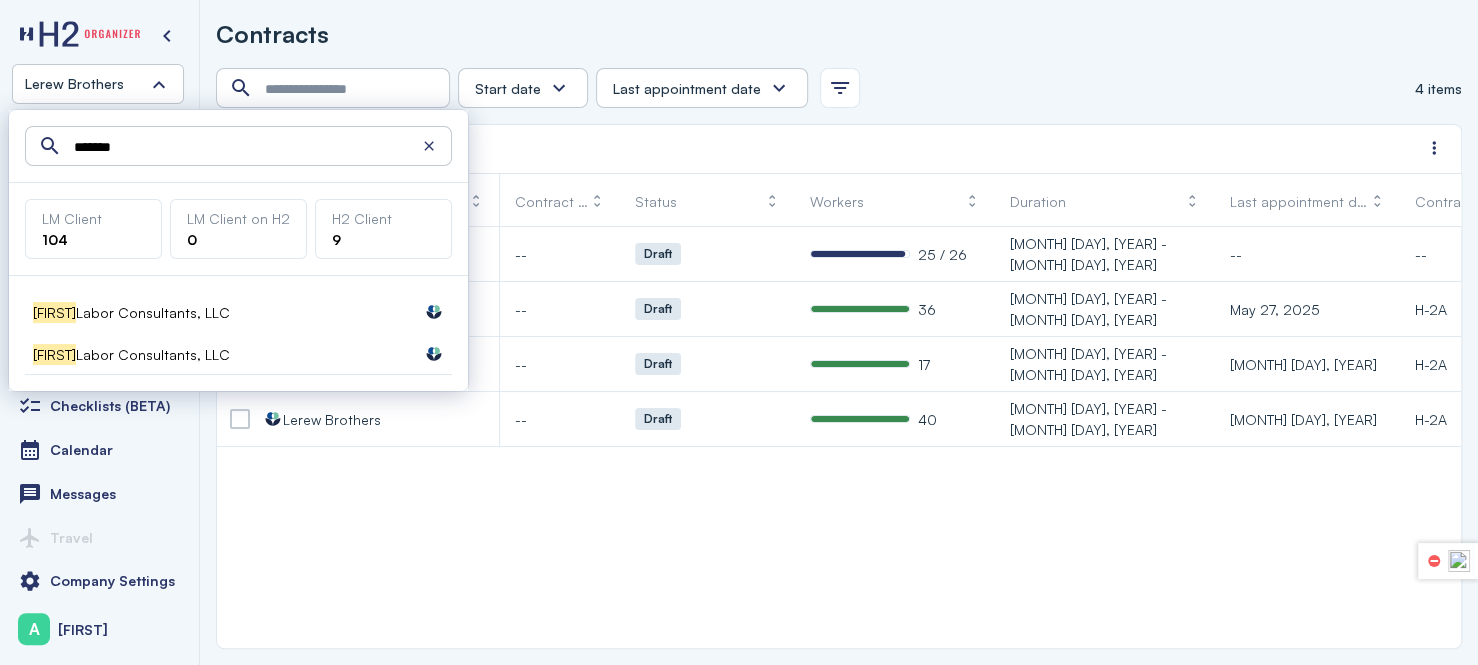 click on "[FIRST] Labor Consultants, LLC Labormex data" at bounding box center (238, 312) 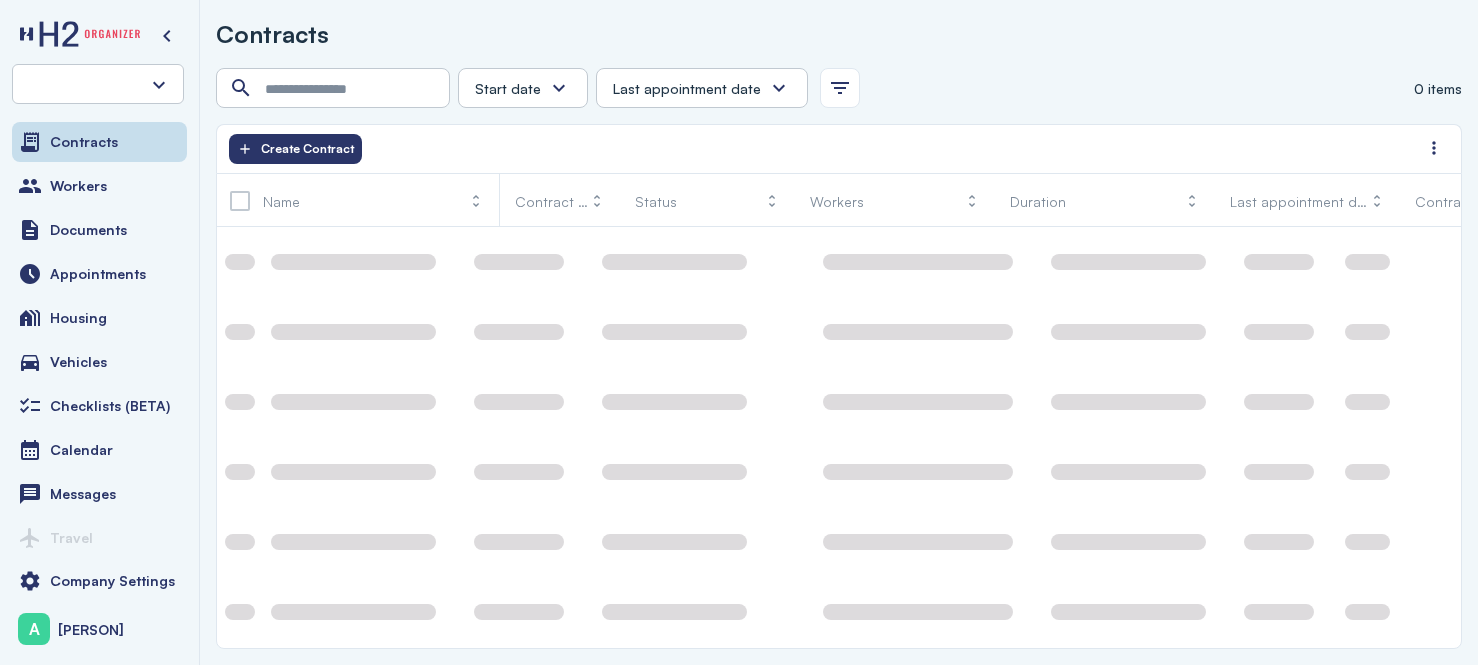 scroll, scrollTop: 0, scrollLeft: 0, axis: both 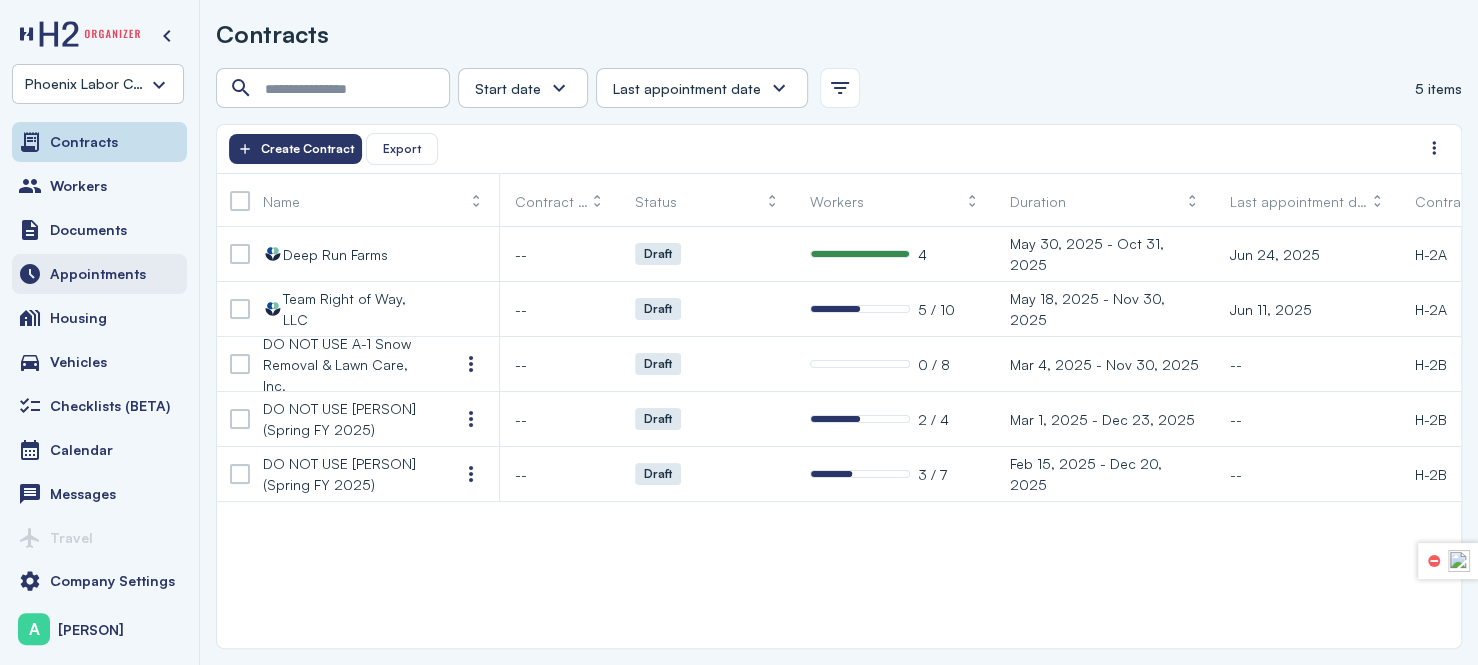 click on "Appointments" at bounding box center (98, 274) 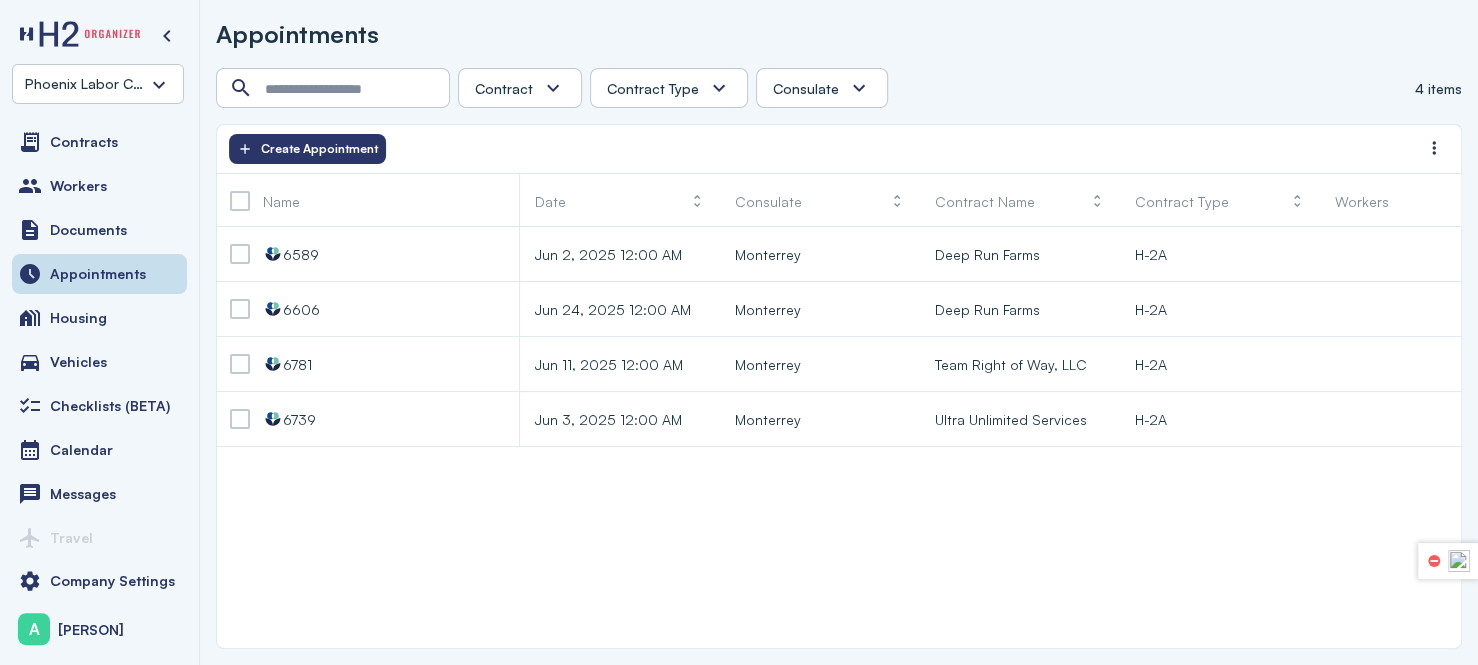 click on "Phoenix Labor Consultants, LLC" at bounding box center [98, 84] 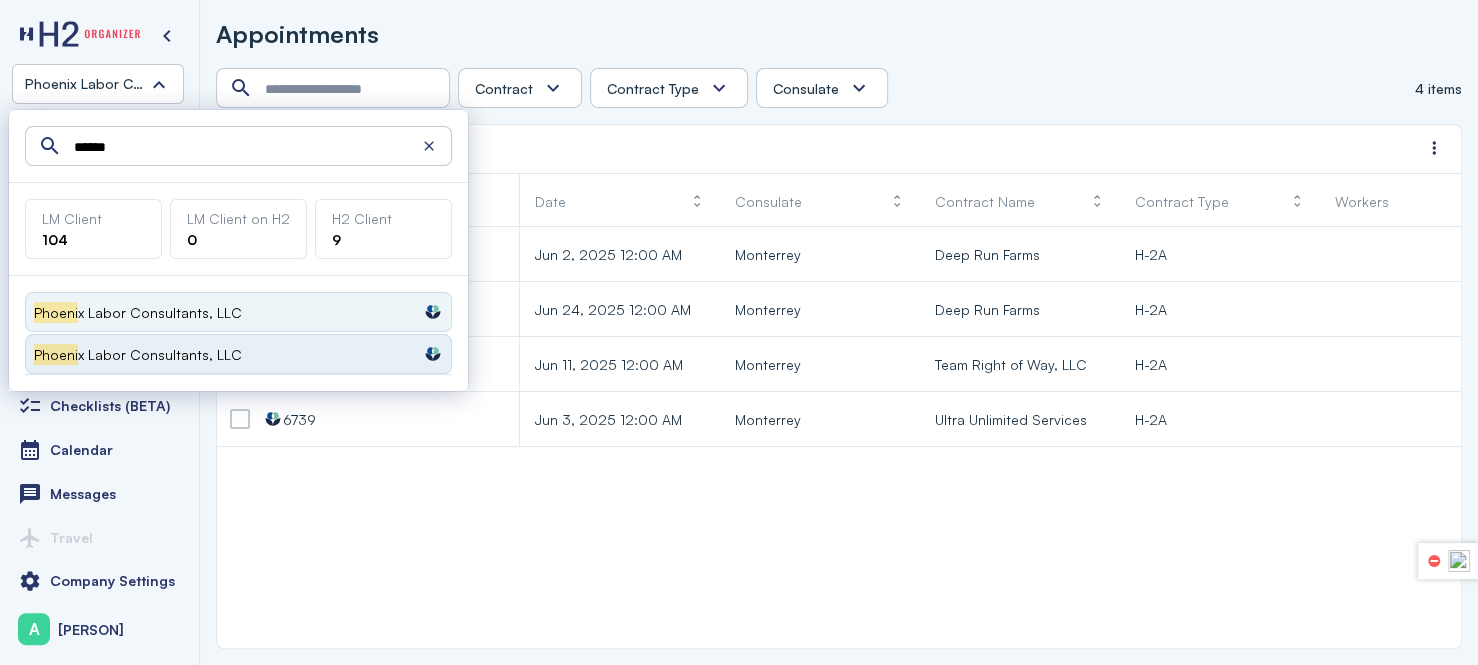 type on "******" 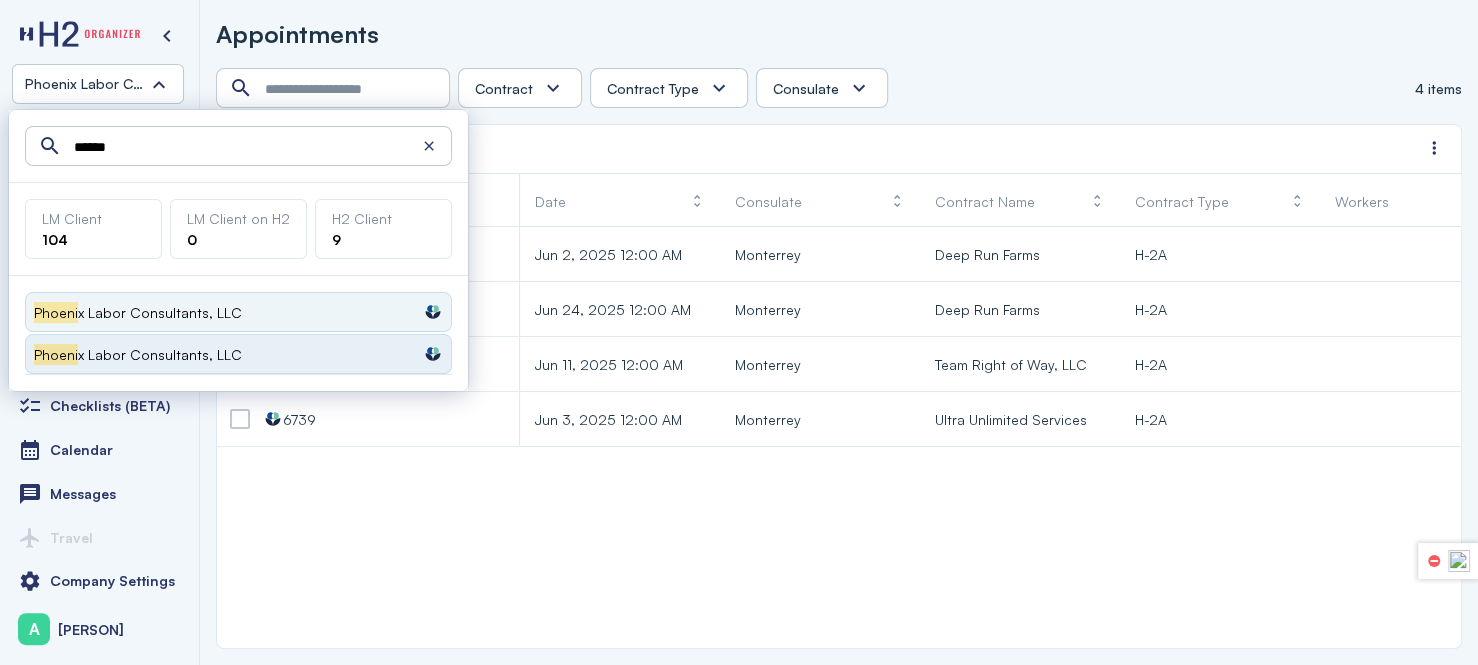click on "[FIRST] Labor Consultants, LLC" at bounding box center (160, 354) 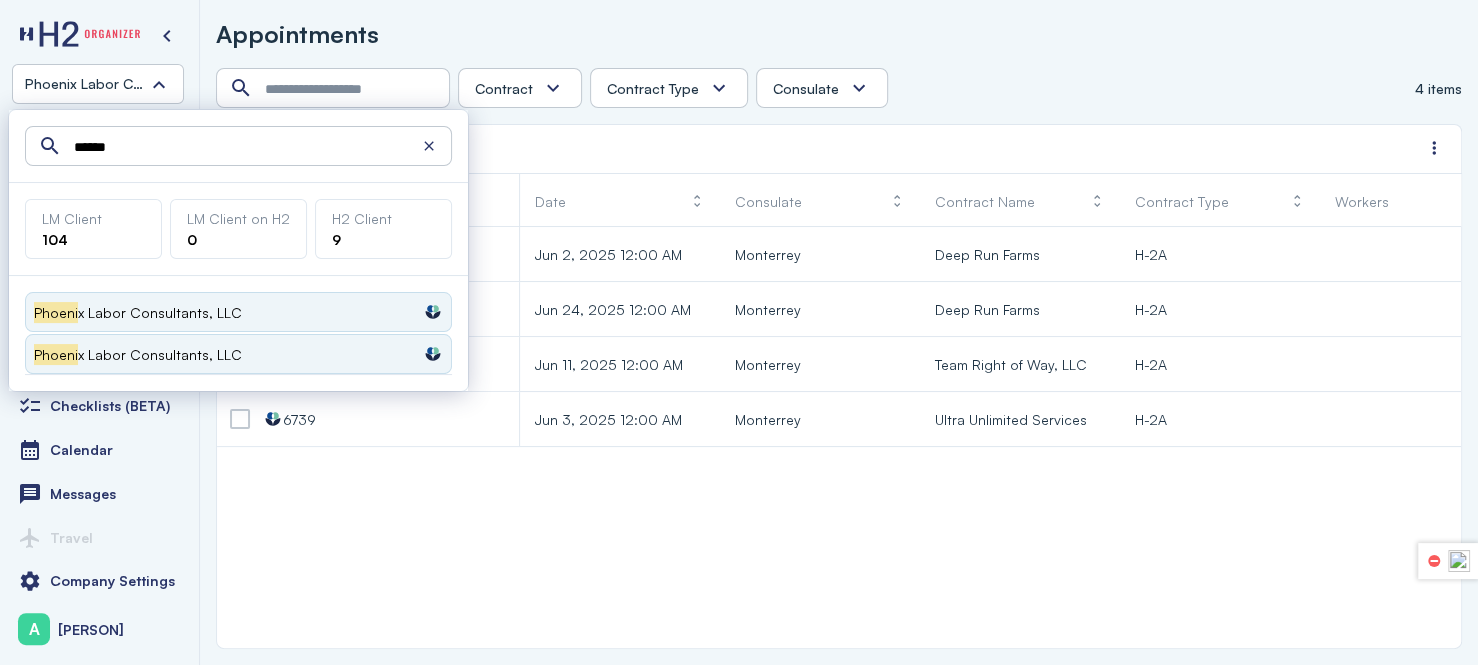 click on "Labormex data     6589       Jun 2, 2025 12:00 AM Monterrey Deep Run Farms  H-2A                 Labormex data     6606       Jun 24, 2025 12:00 AM Monterrey Deep Run Farms  H-2A                 Labormex data     6781       Jun 11, 2025 12:00 AM Monterrey Team Right of Way, LLC H-2A                 Labormex data     6739       Jun 3, 2025 12:00 AM Monterrey Ultra Unlimited Services H-2A" at bounding box center [839, 437] 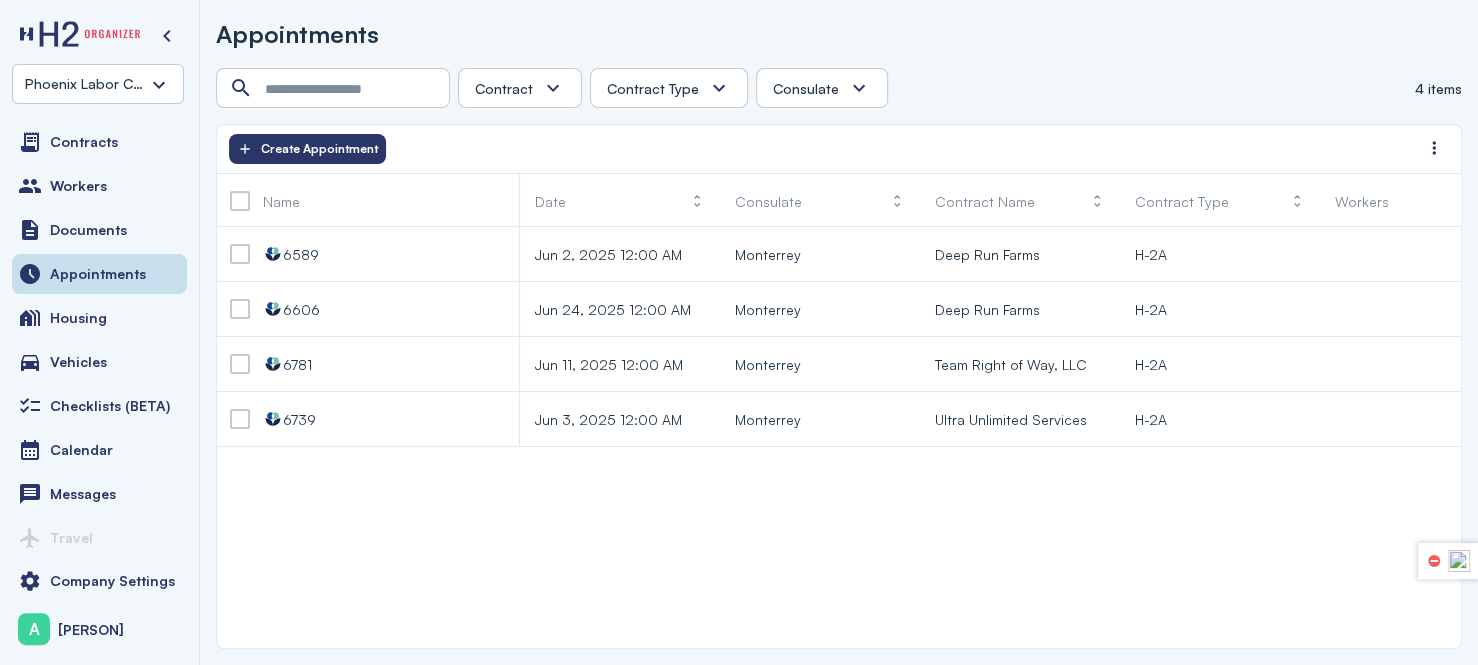 click on "Phoenix Labor Consultants, LLC" at bounding box center [98, 84] 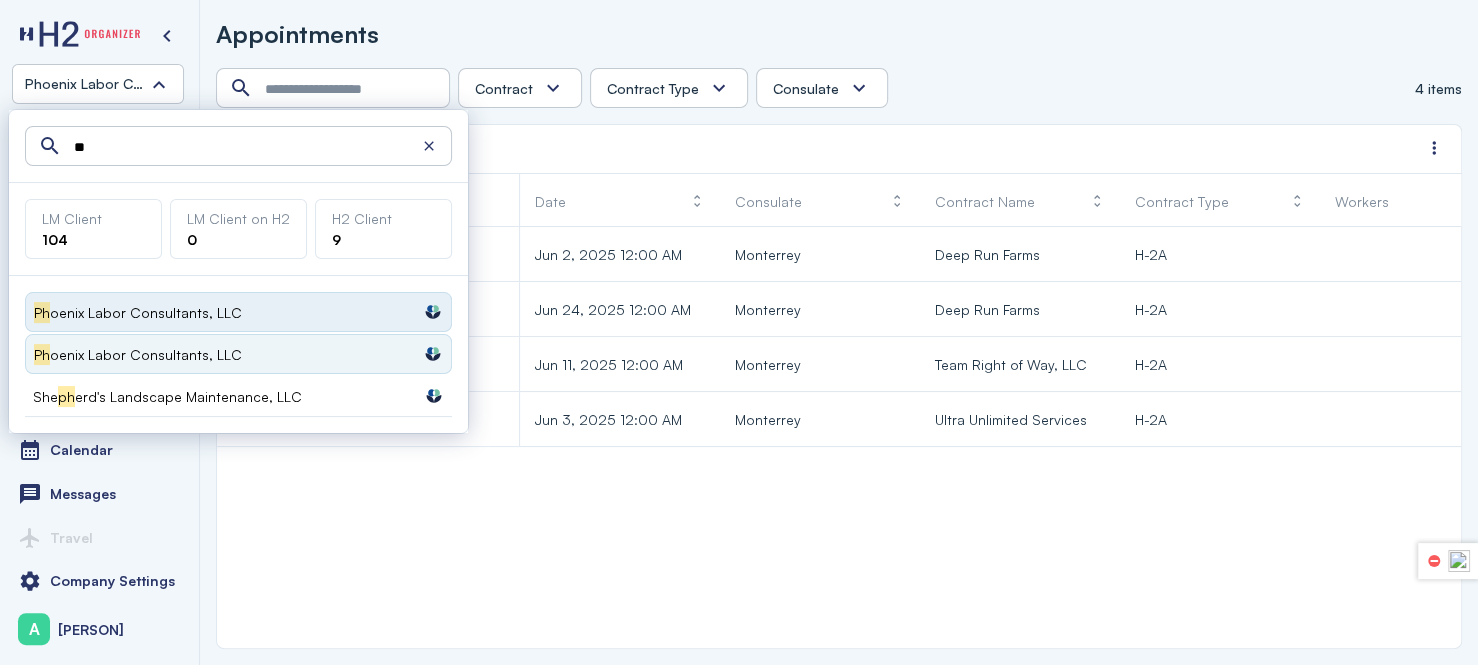 type on "**" 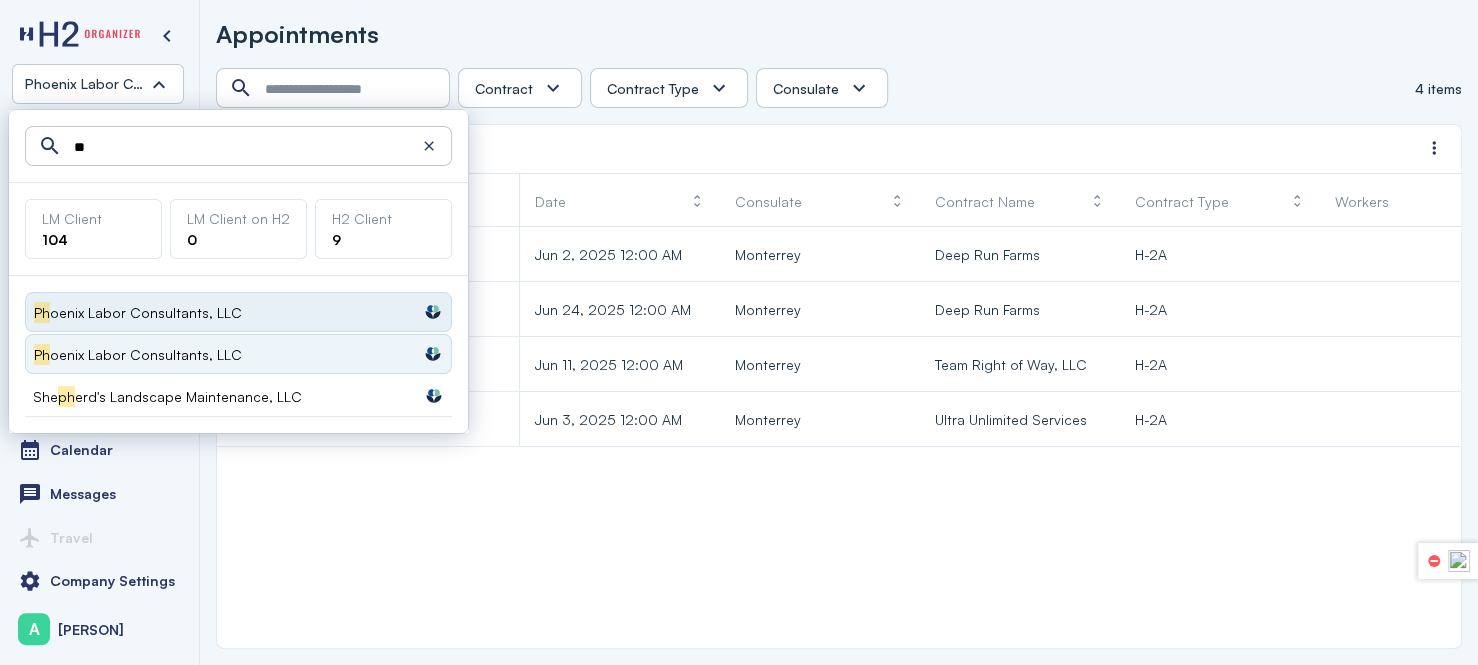 click on "[FIRST] Labor Consultants, LLC" at bounding box center [146, 312] 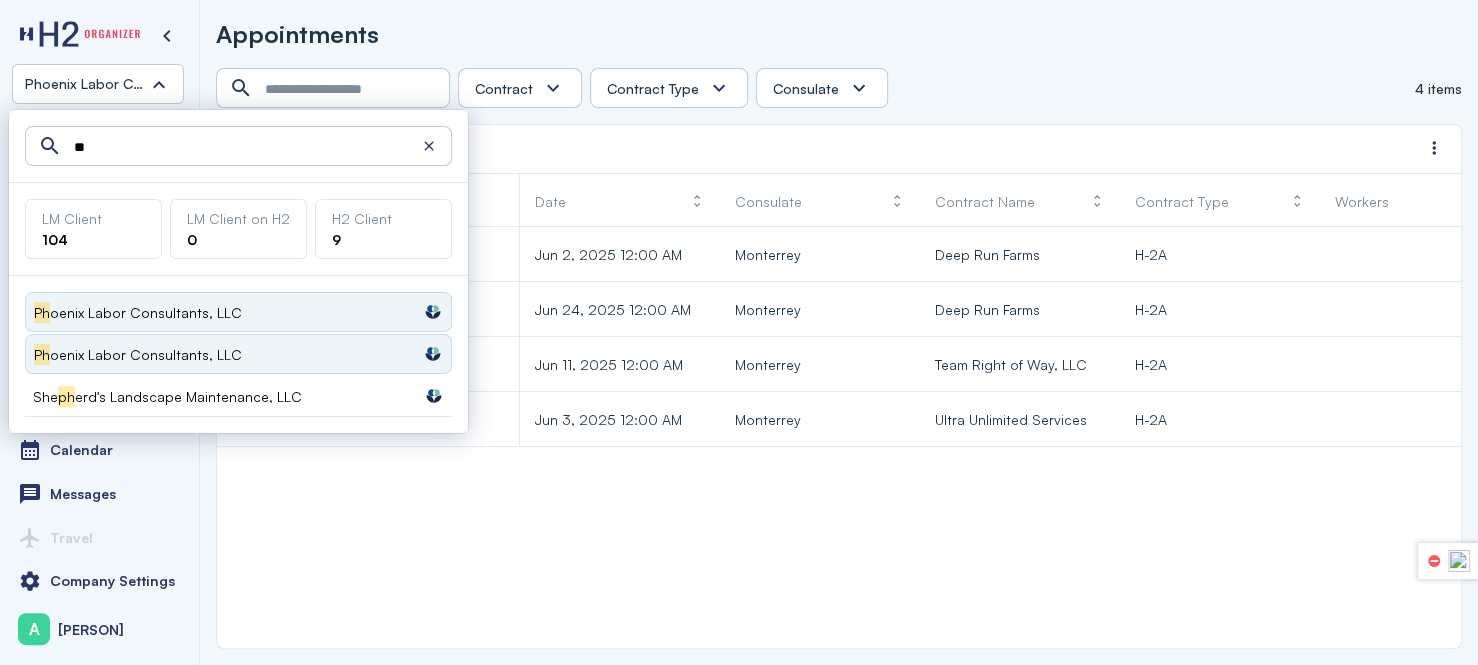 click on "Labormex data     6589       Jun 2, 2025 12:00 AM Monterrey Deep Run Farms  H-2A                 Labormex data     6606       Jun 24, 2025 12:00 AM Monterrey Deep Run Farms  H-2A                 Labormex data     6781       Jun 11, 2025 12:00 AM Monterrey Team Right of Way, LLC H-2A                 Labormex data     6739       Jun 3, 2025 12:00 AM Monterrey Ultra Unlimited Services H-2A" at bounding box center [839, 437] 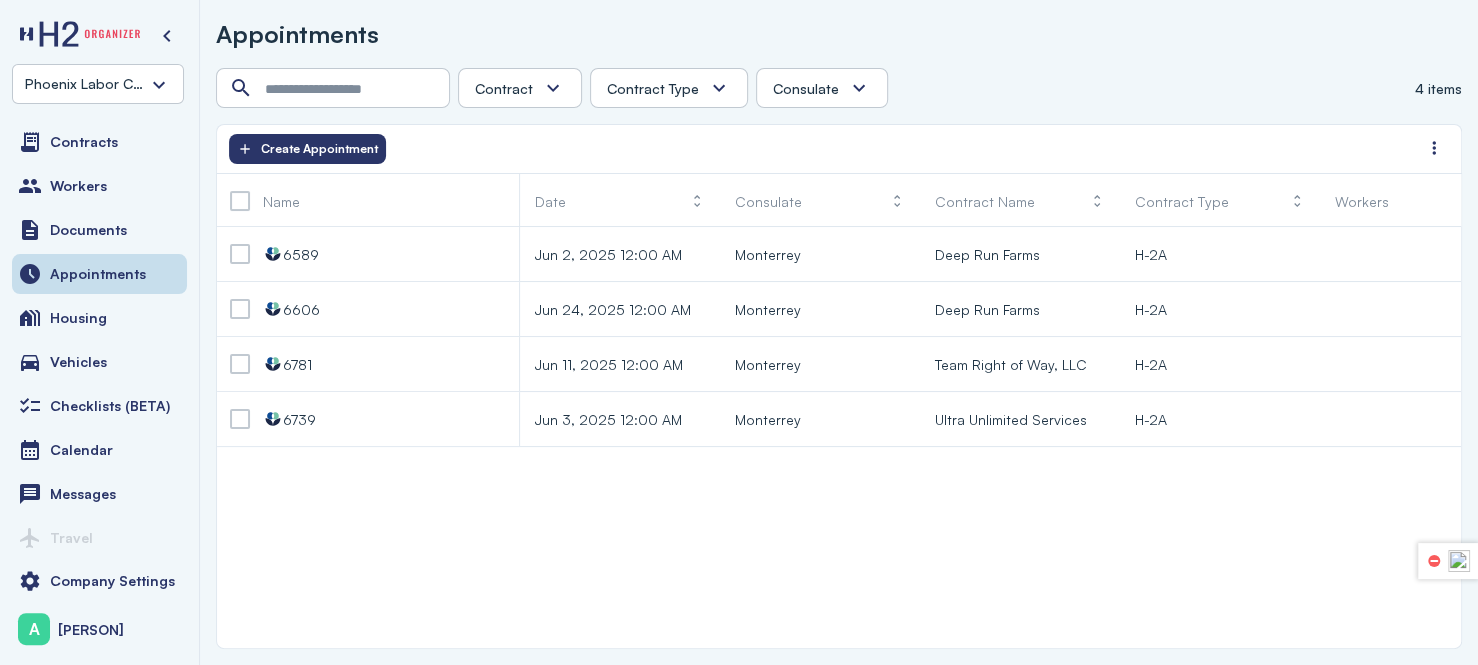 click on "Phoenix Labor Consultants, LLC" at bounding box center [98, 84] 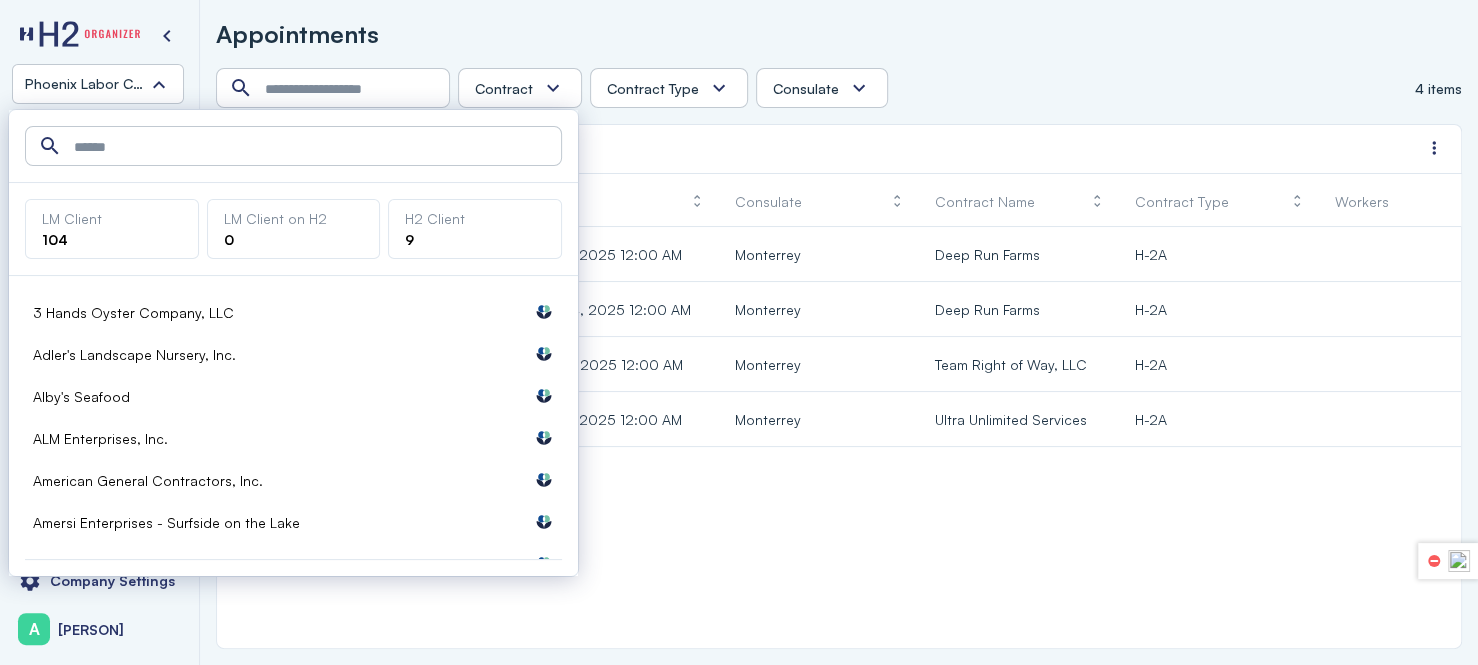 type on "*" 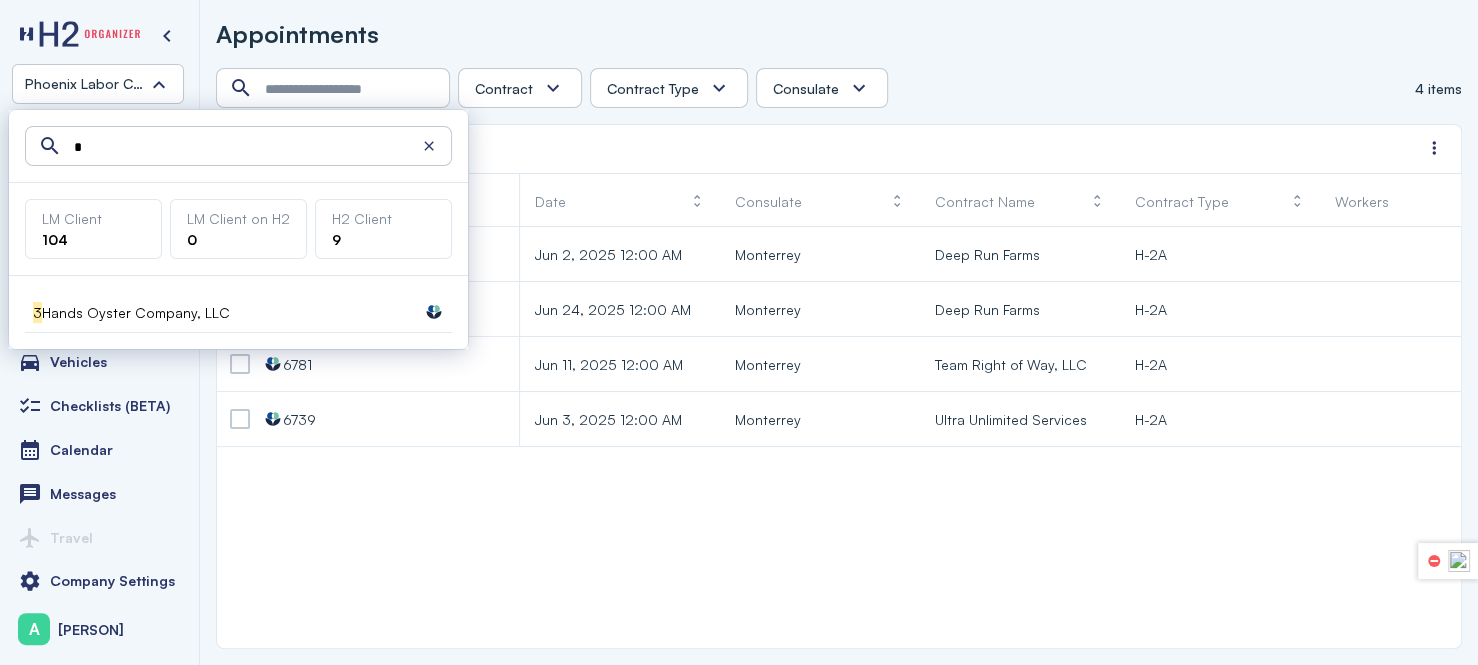 type 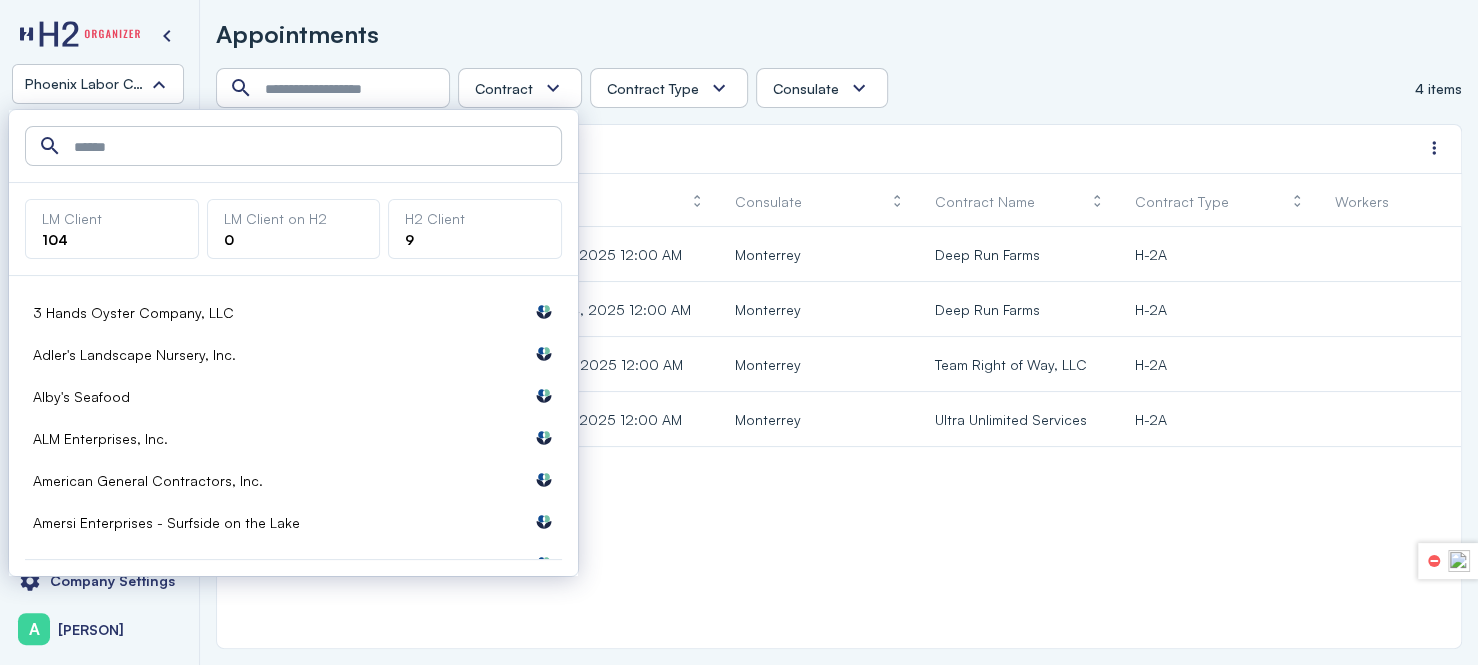 click on "Labormex data     6589       Jun 2, 2025 12:00 AM Monterrey Deep Run Farms  H-2A                 Labormex data     6606       Jun 24, 2025 12:00 AM Monterrey Deep Run Farms  H-2A                 Labormex data     6781       Jun 11, 2025 12:00 AM Monterrey Team Right of Way, LLC H-2A                 Labormex data     6739       Jun 3, 2025 12:00 AM Monterrey Ultra Unlimited Services H-2A" at bounding box center [839, 437] 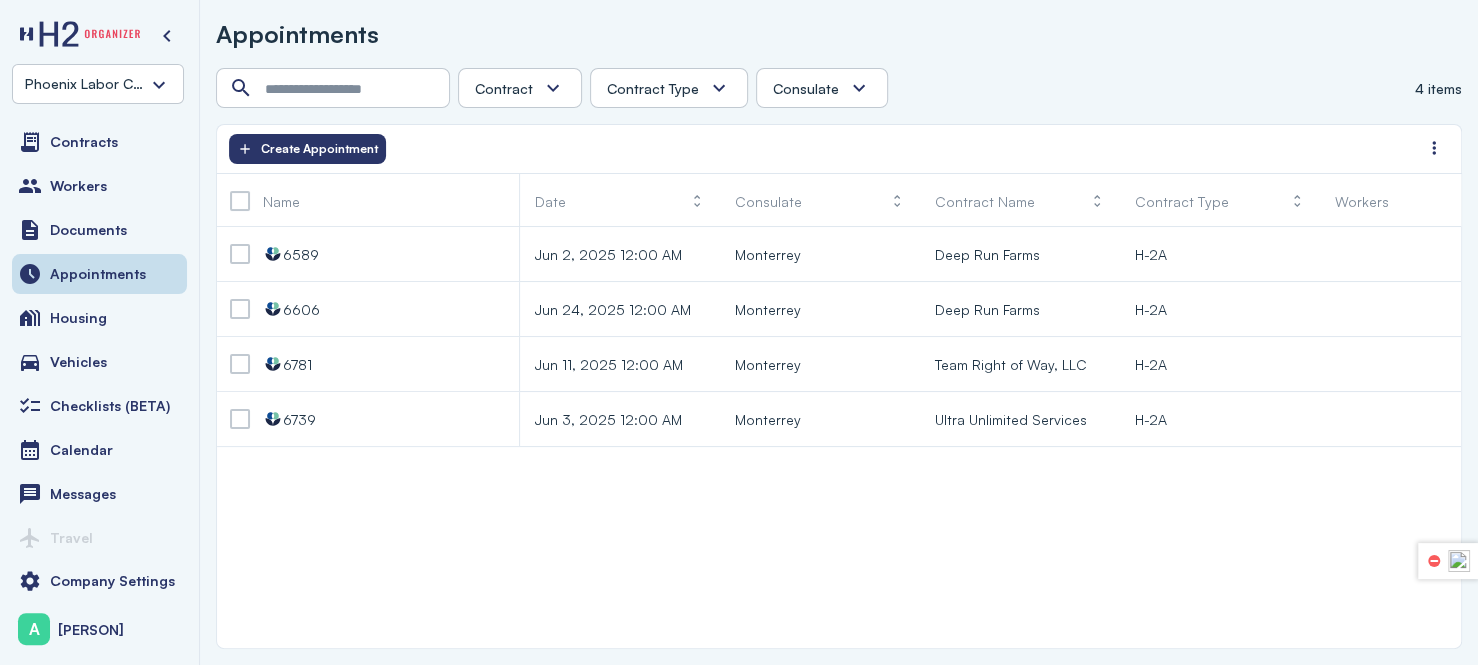 click on "Phoenix Labor Consultants, LLC" at bounding box center (98, 84) 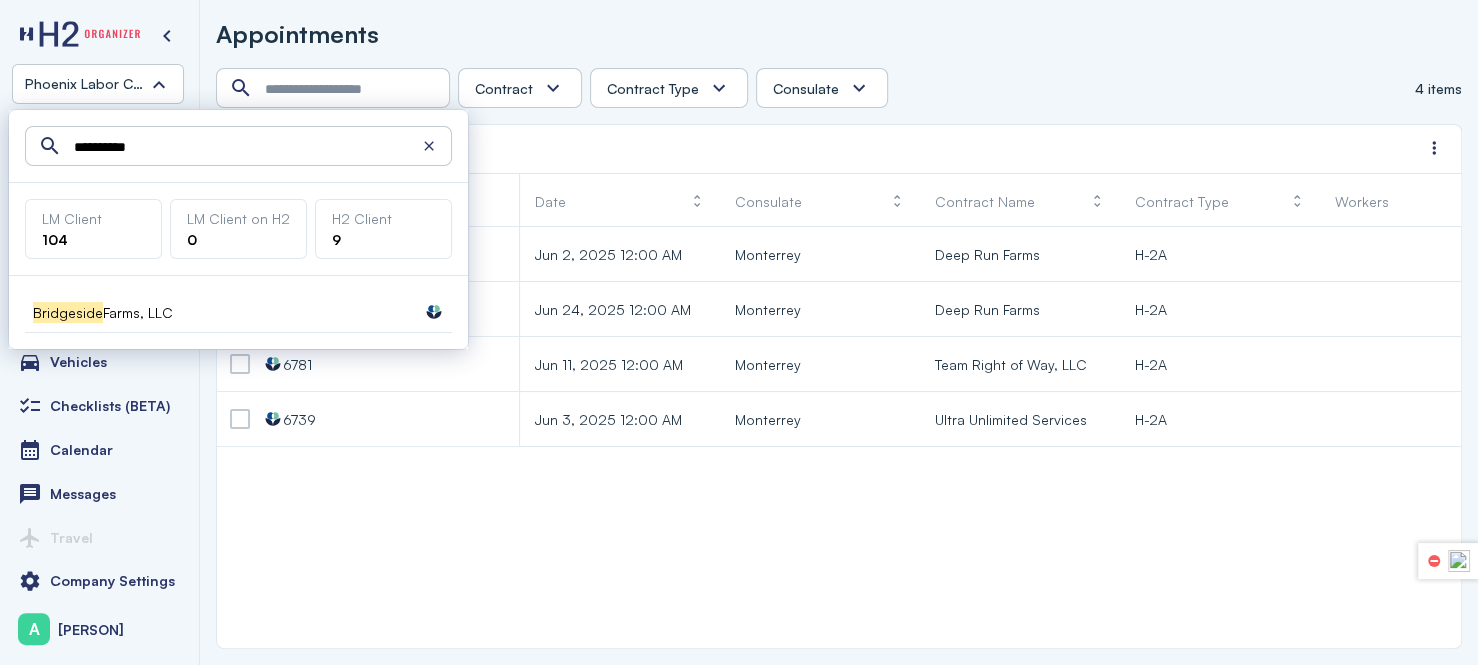 type on "**********" 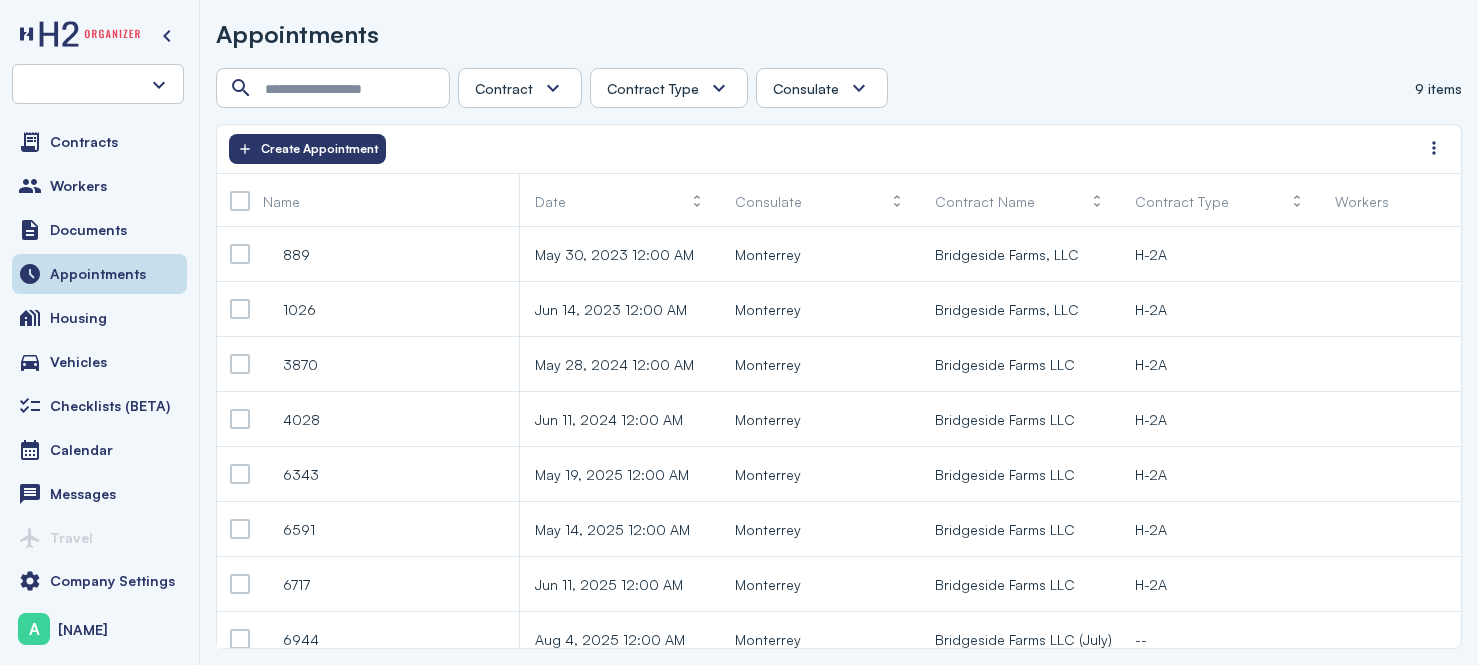 scroll, scrollTop: 0, scrollLeft: 0, axis: both 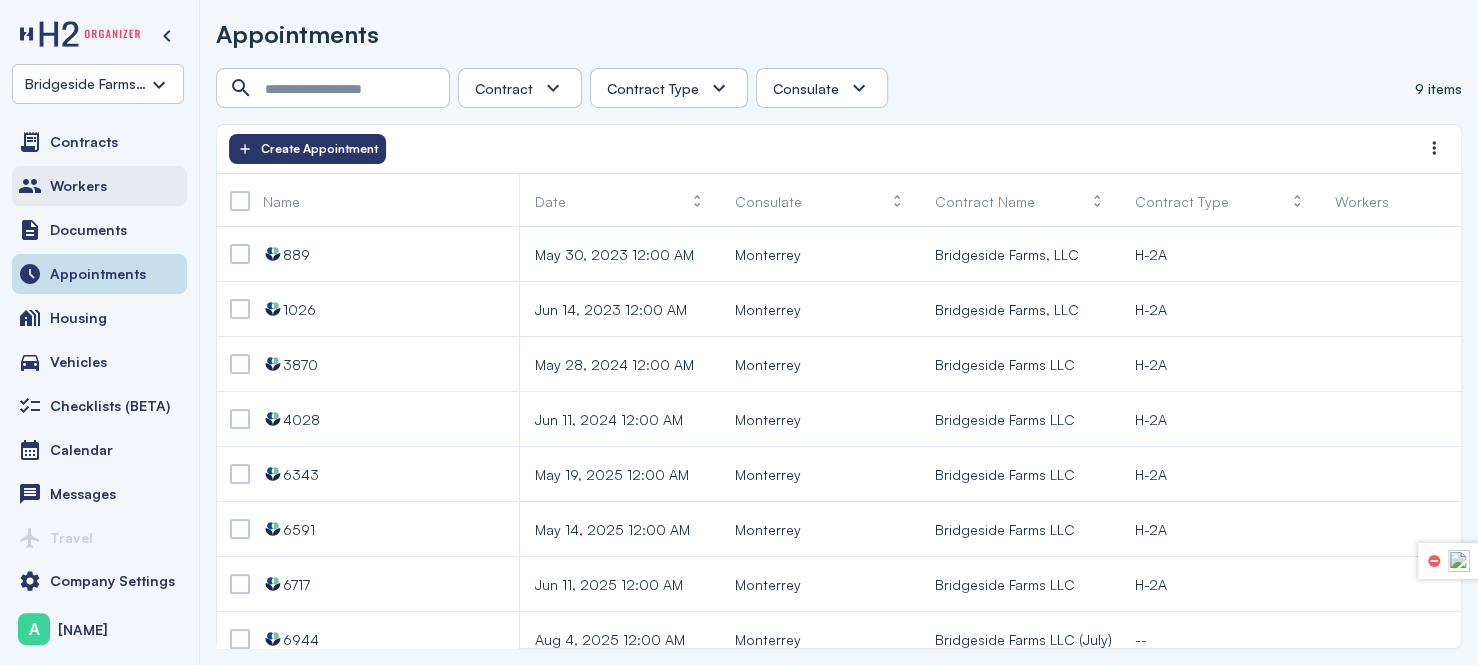 click on "Workers" at bounding box center (99, 186) 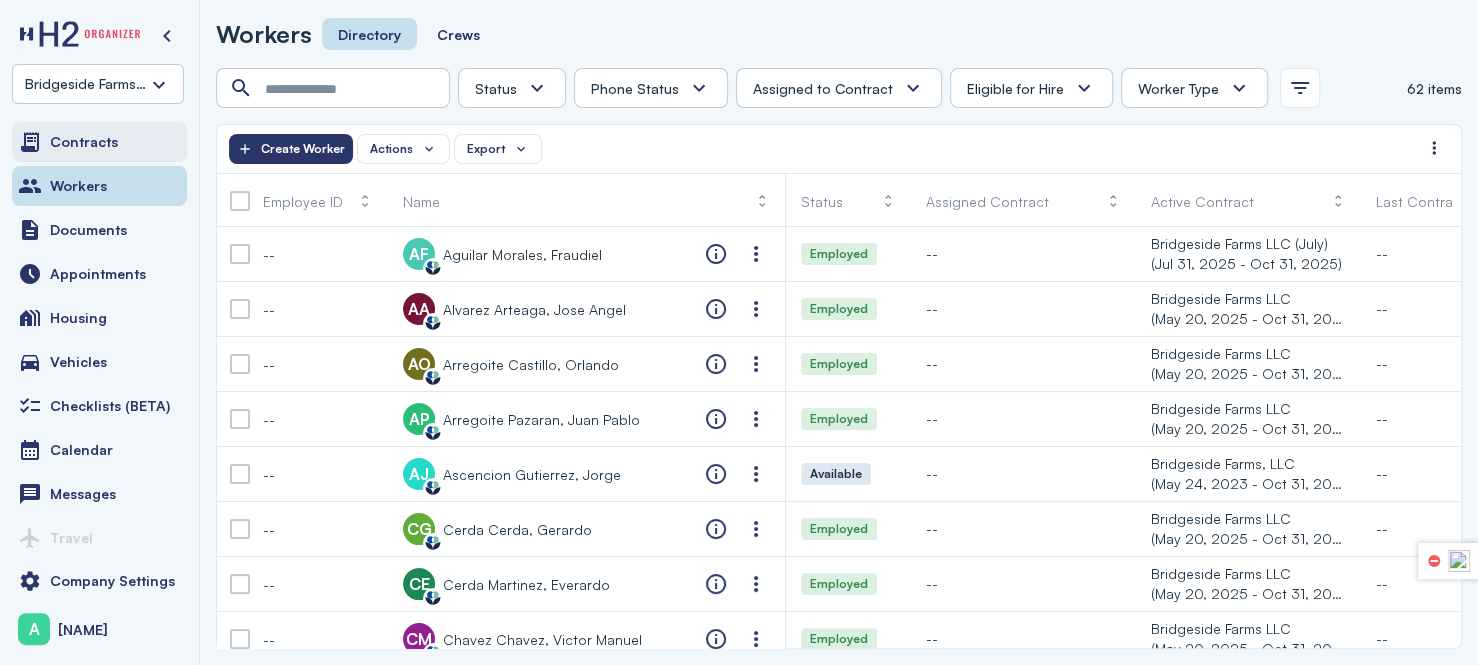 click on "Contracts" at bounding box center (84, 142) 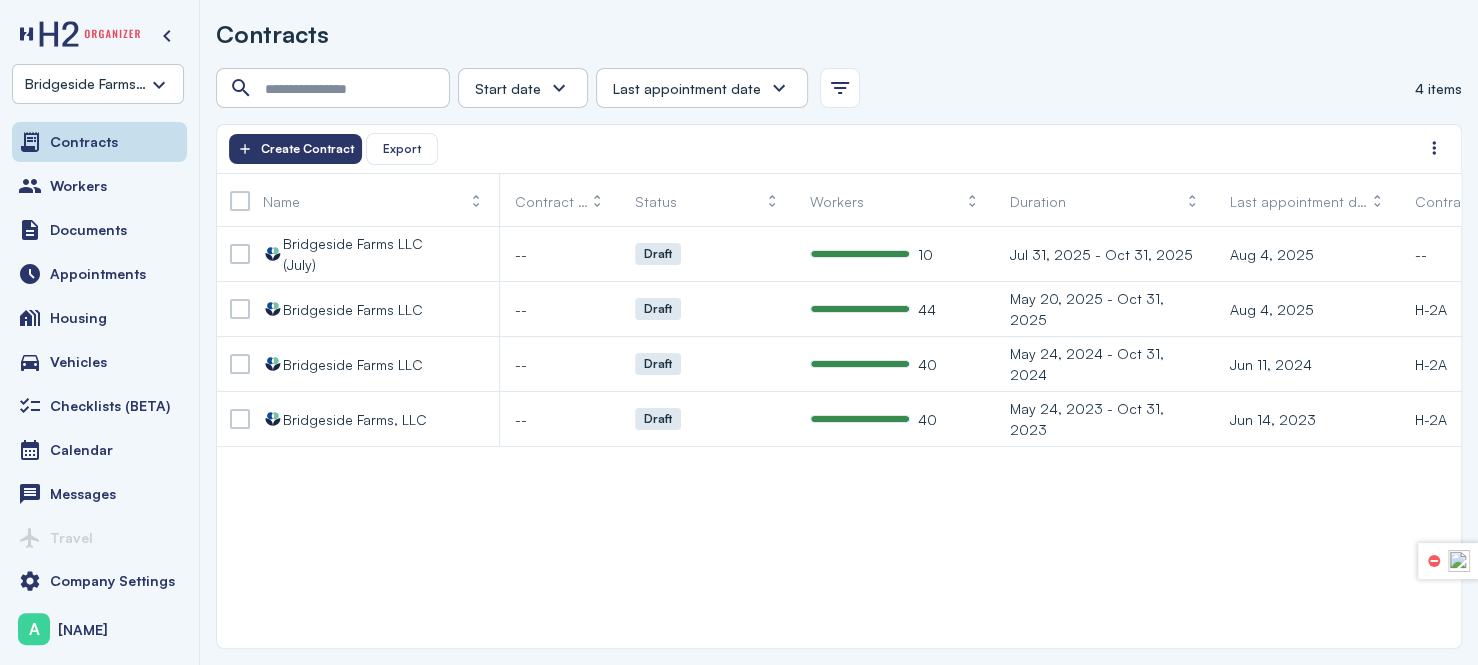 click on "Bridgeside Farms, LLC" at bounding box center (86, 84) 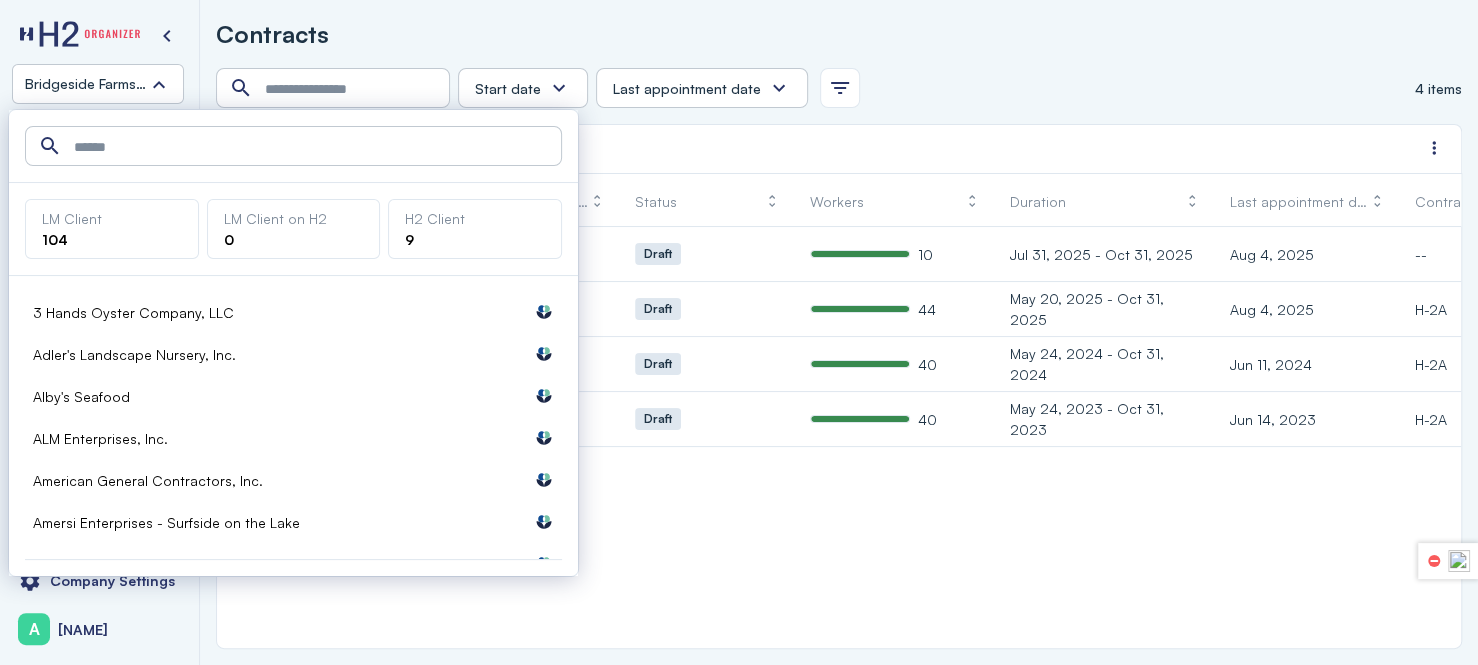 click at bounding box center (295, 147) 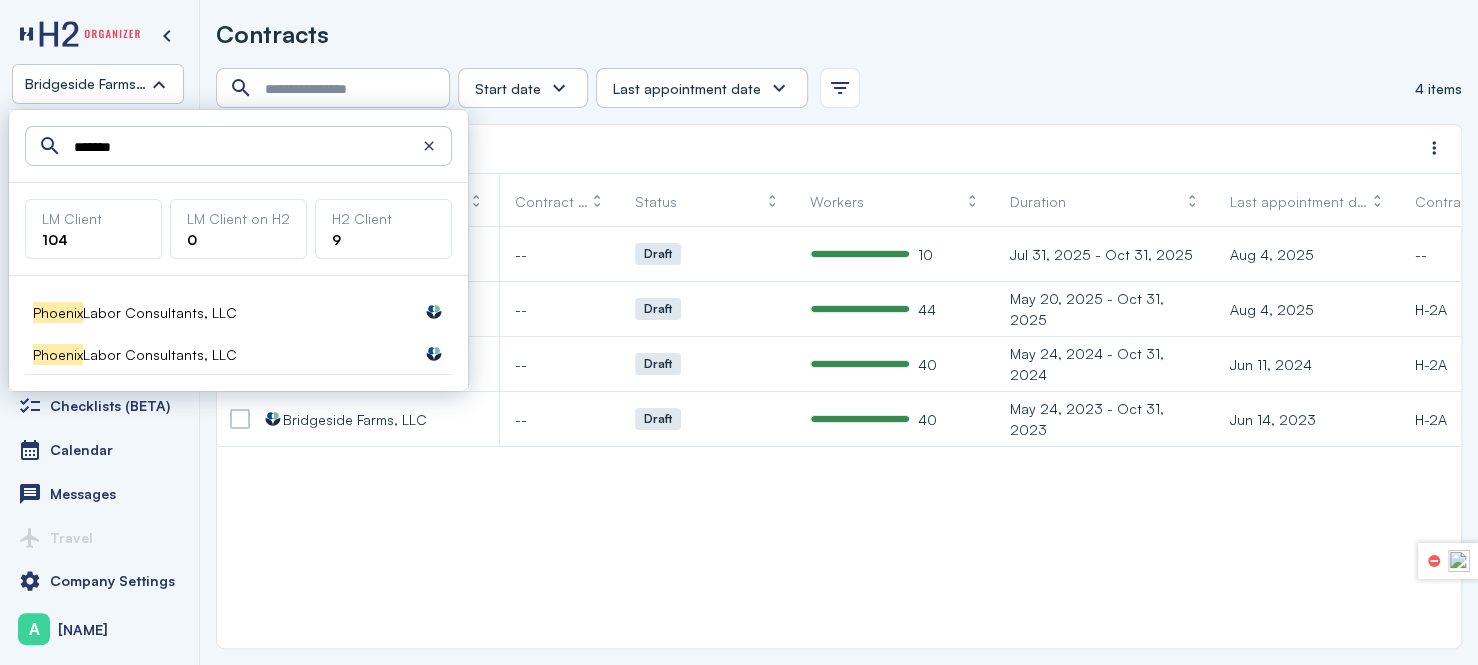 type on "*******" 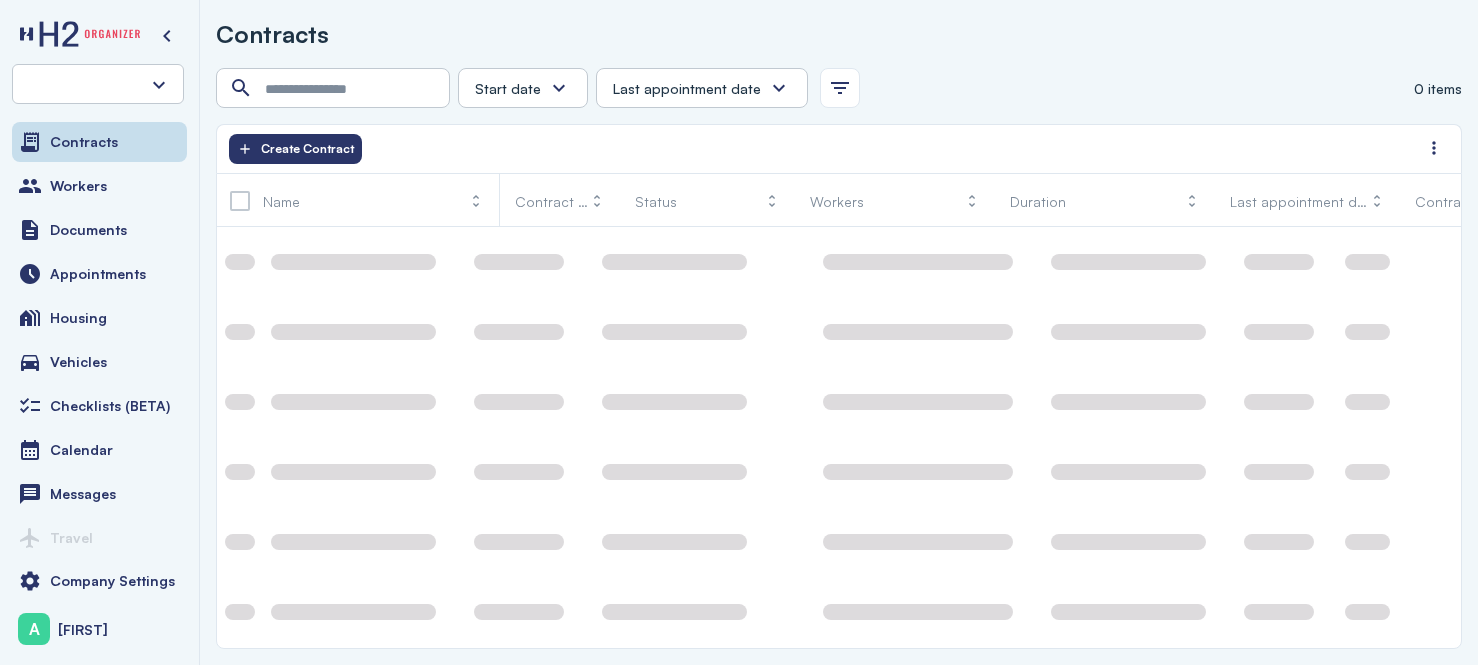 scroll, scrollTop: 0, scrollLeft: 0, axis: both 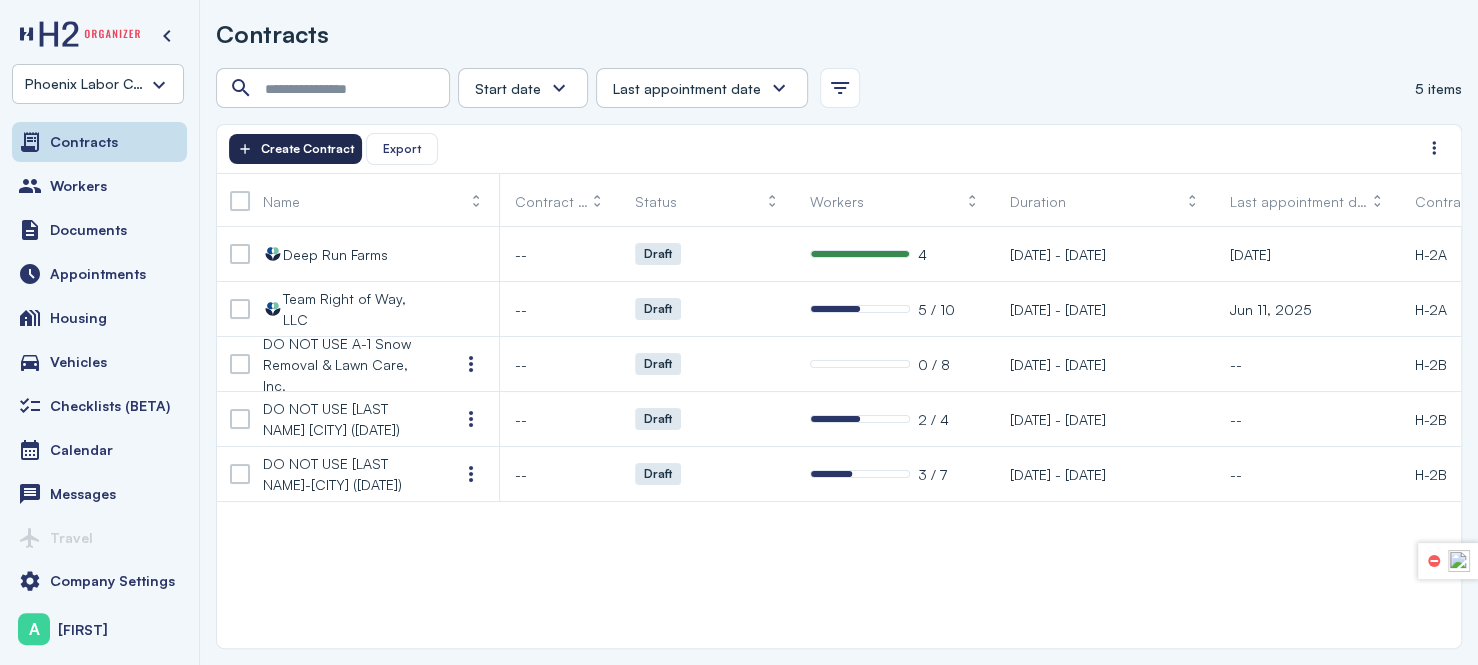 click on "Create Contract" 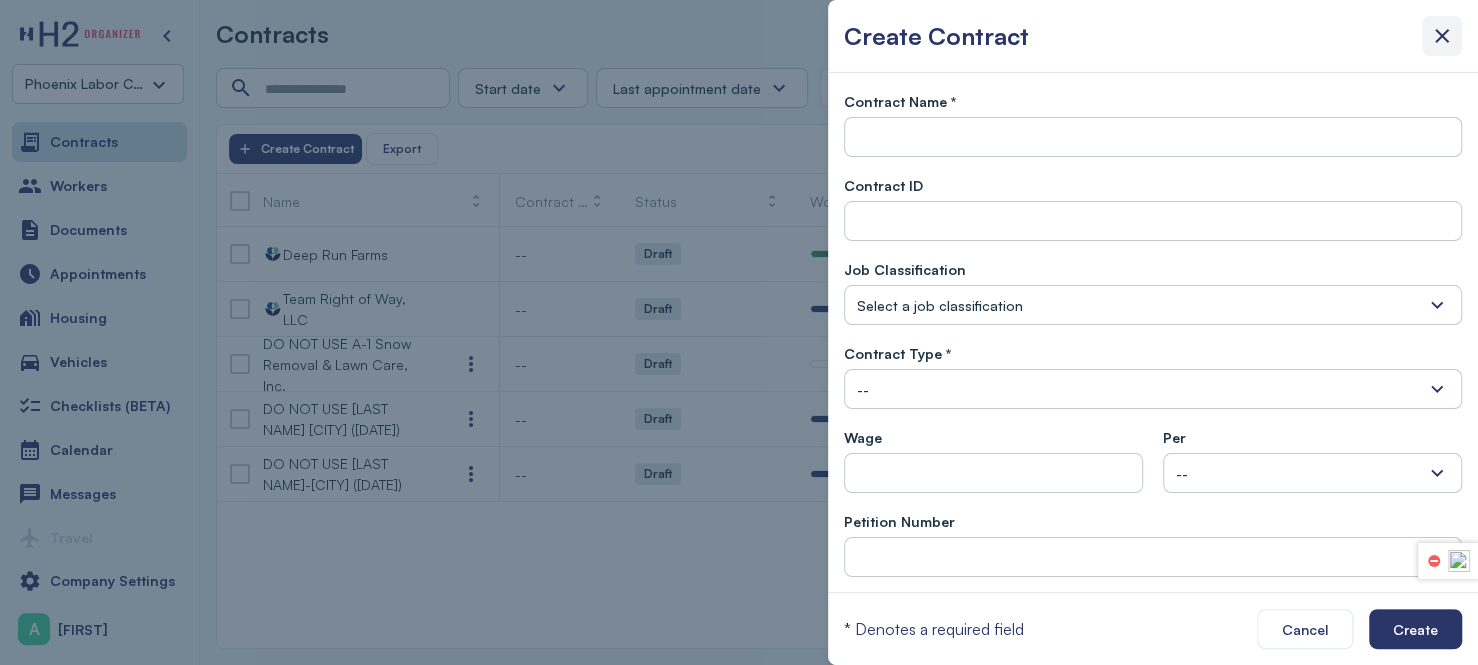 click at bounding box center (1442, 36) 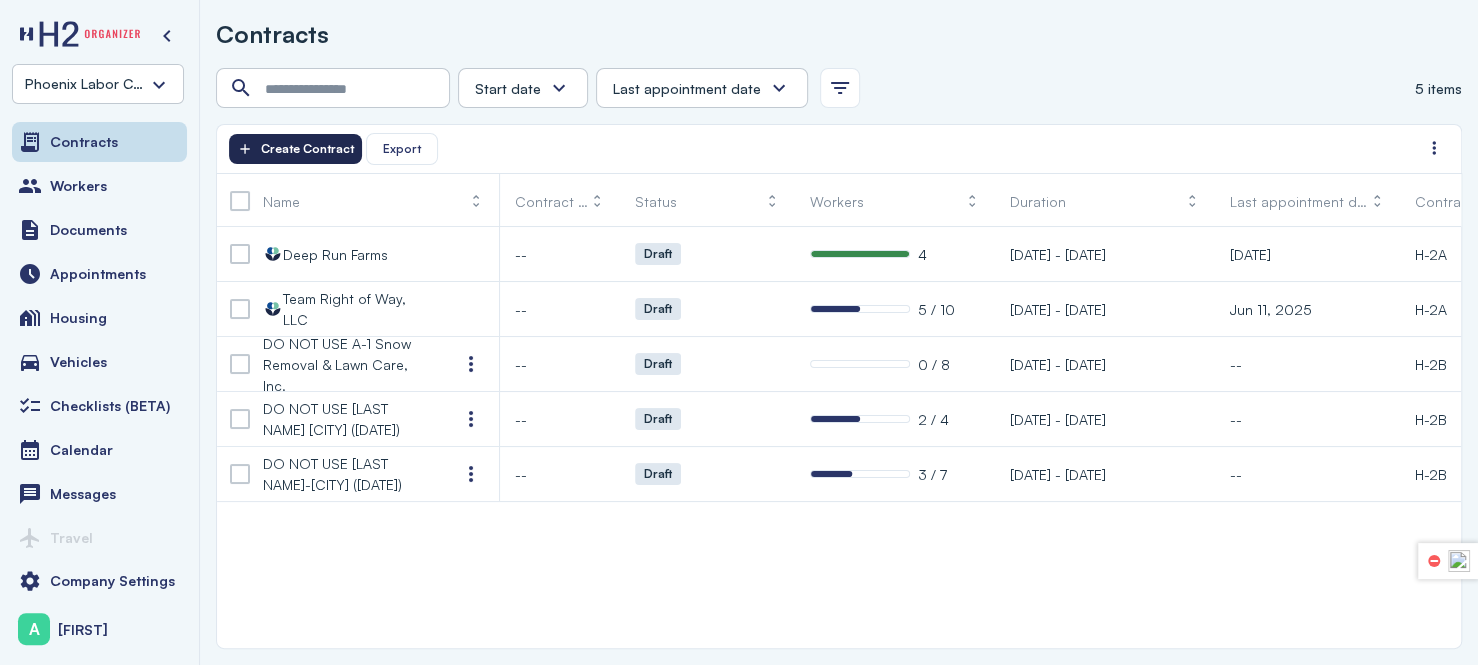 click on "Create Contract" 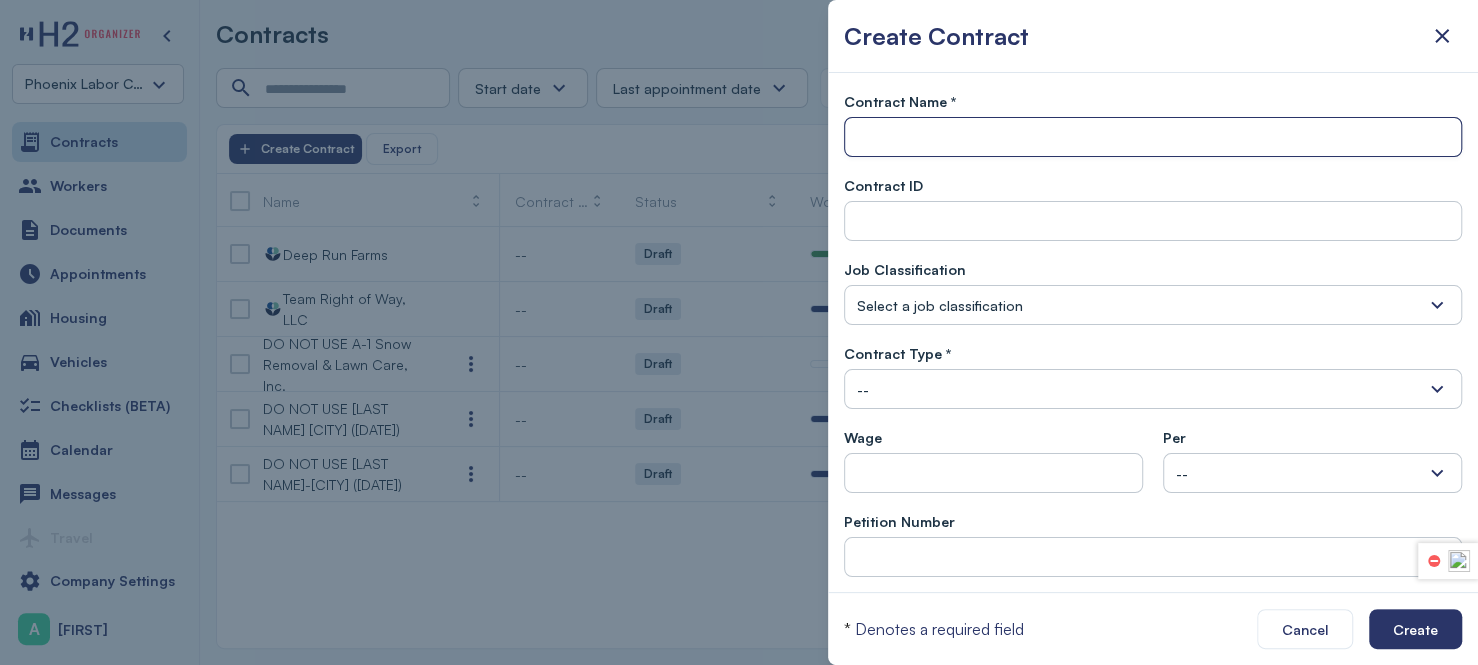 click at bounding box center (1153, 138) 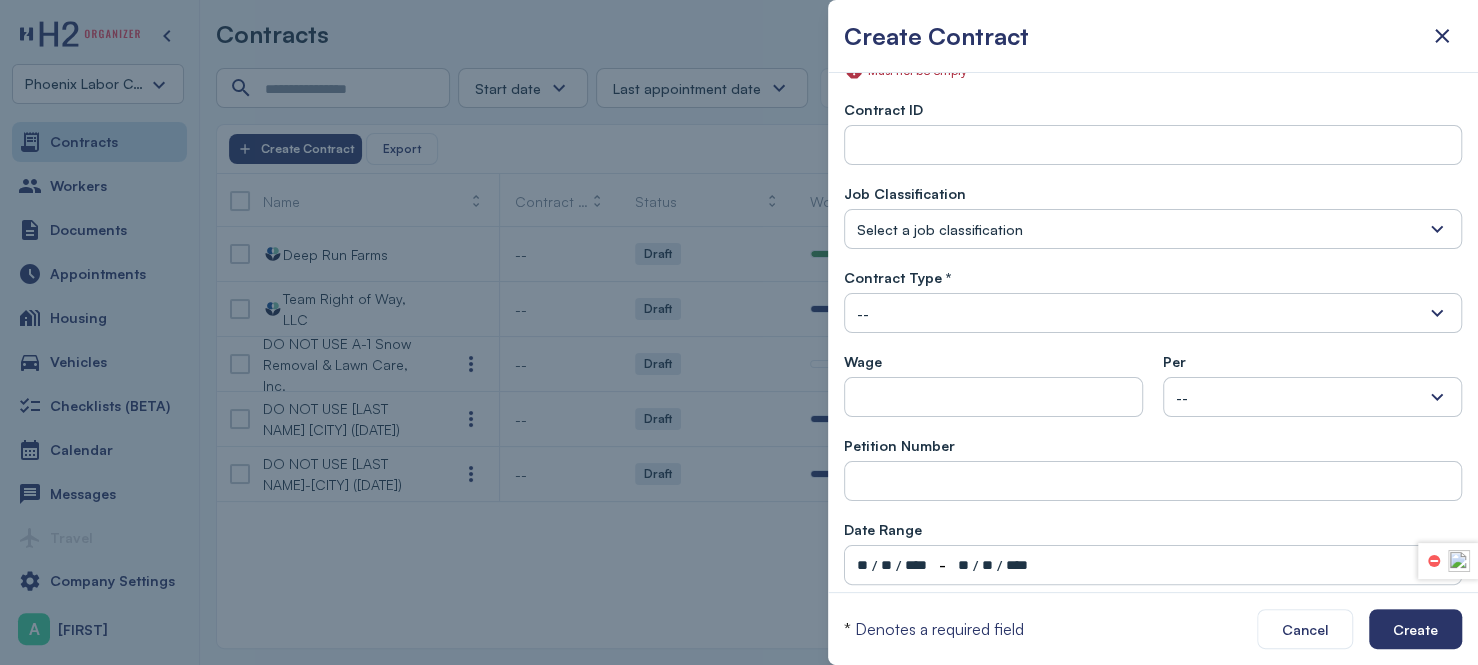 scroll, scrollTop: 123, scrollLeft: 0, axis: vertical 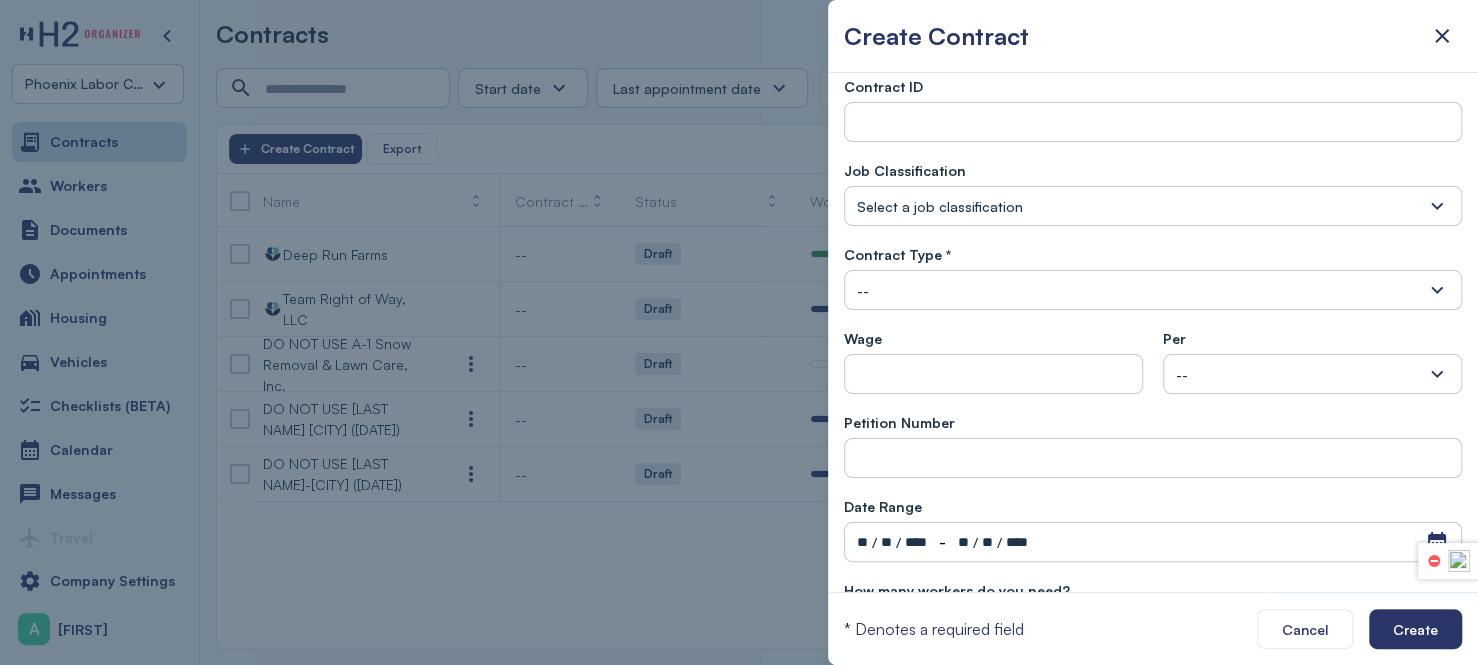 click on "--" at bounding box center [1153, 290] 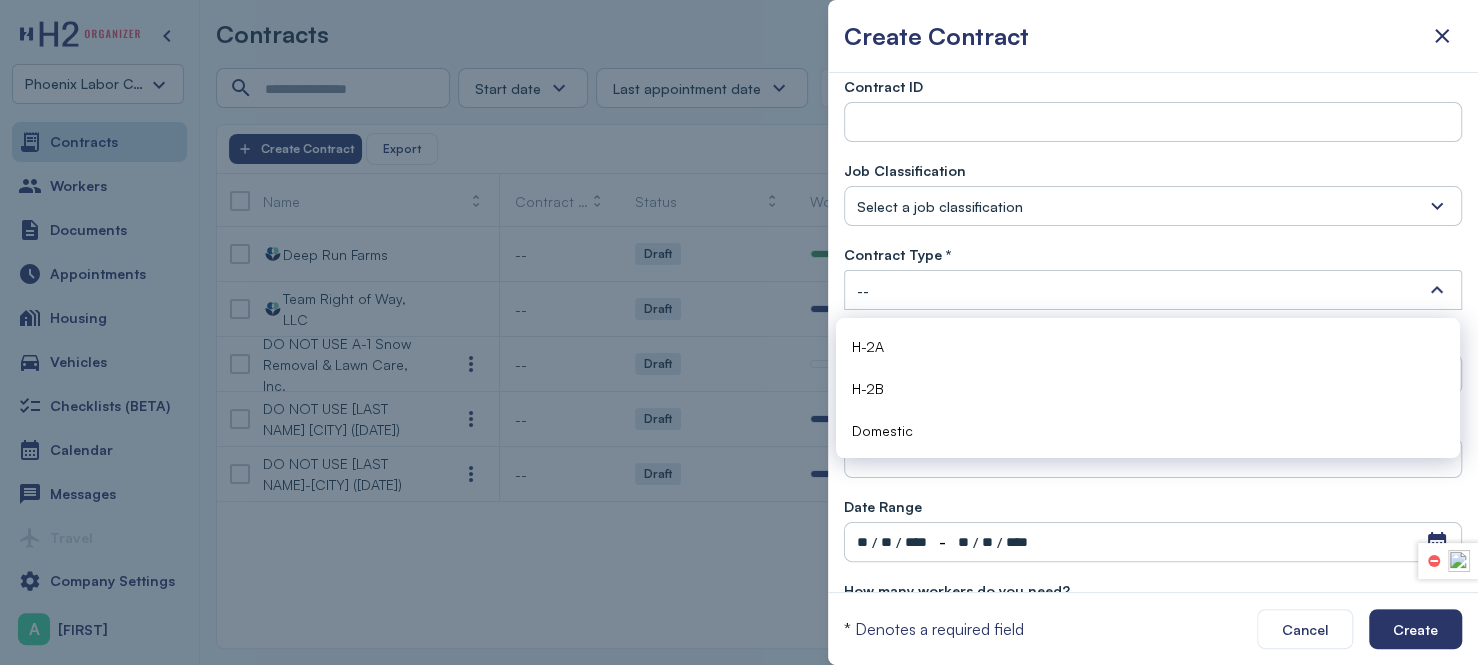 click on "Job Classification" at bounding box center [1153, 170] 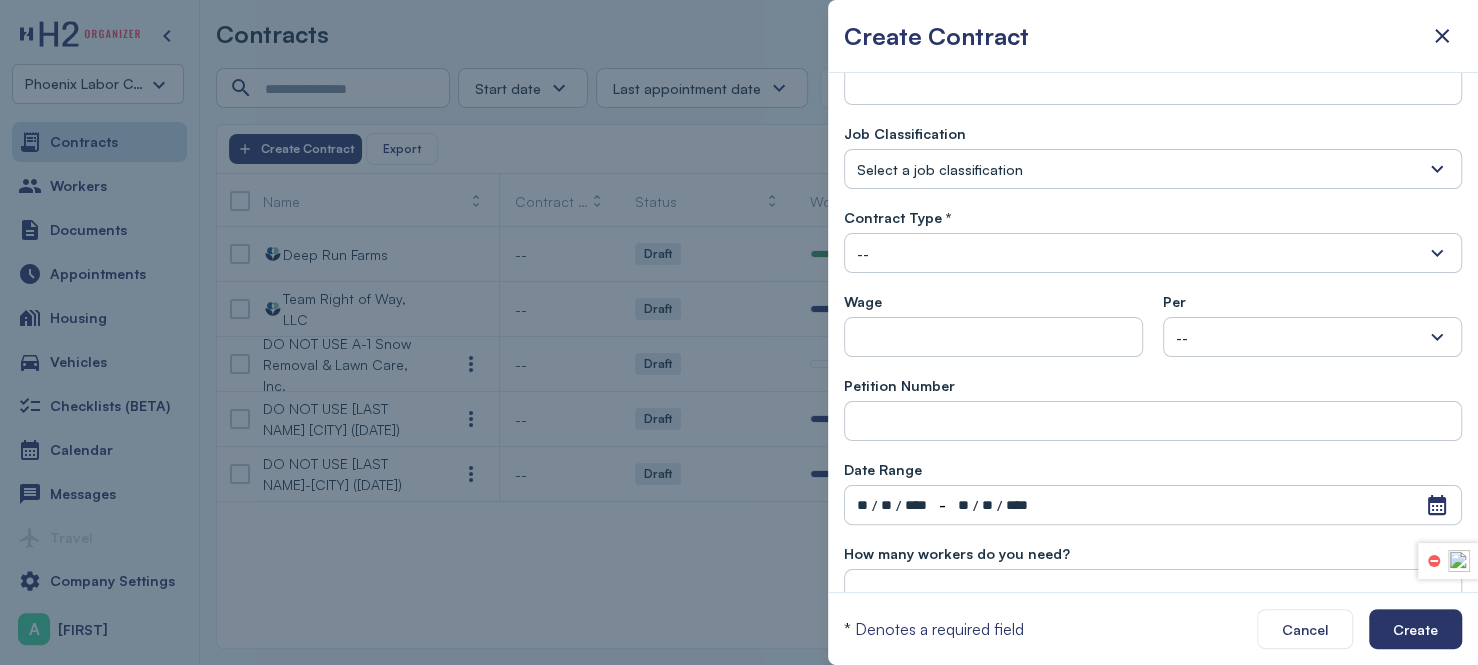 scroll, scrollTop: 192, scrollLeft: 0, axis: vertical 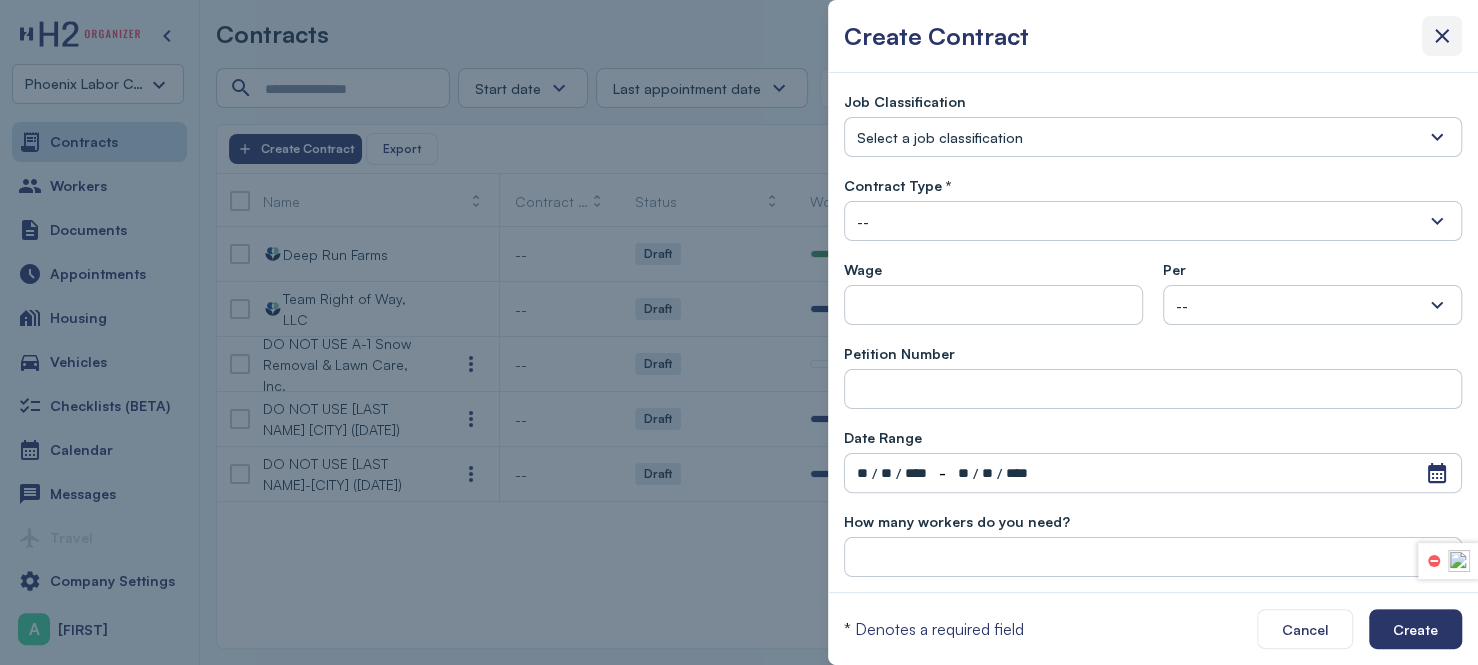 click at bounding box center (1442, 36) 